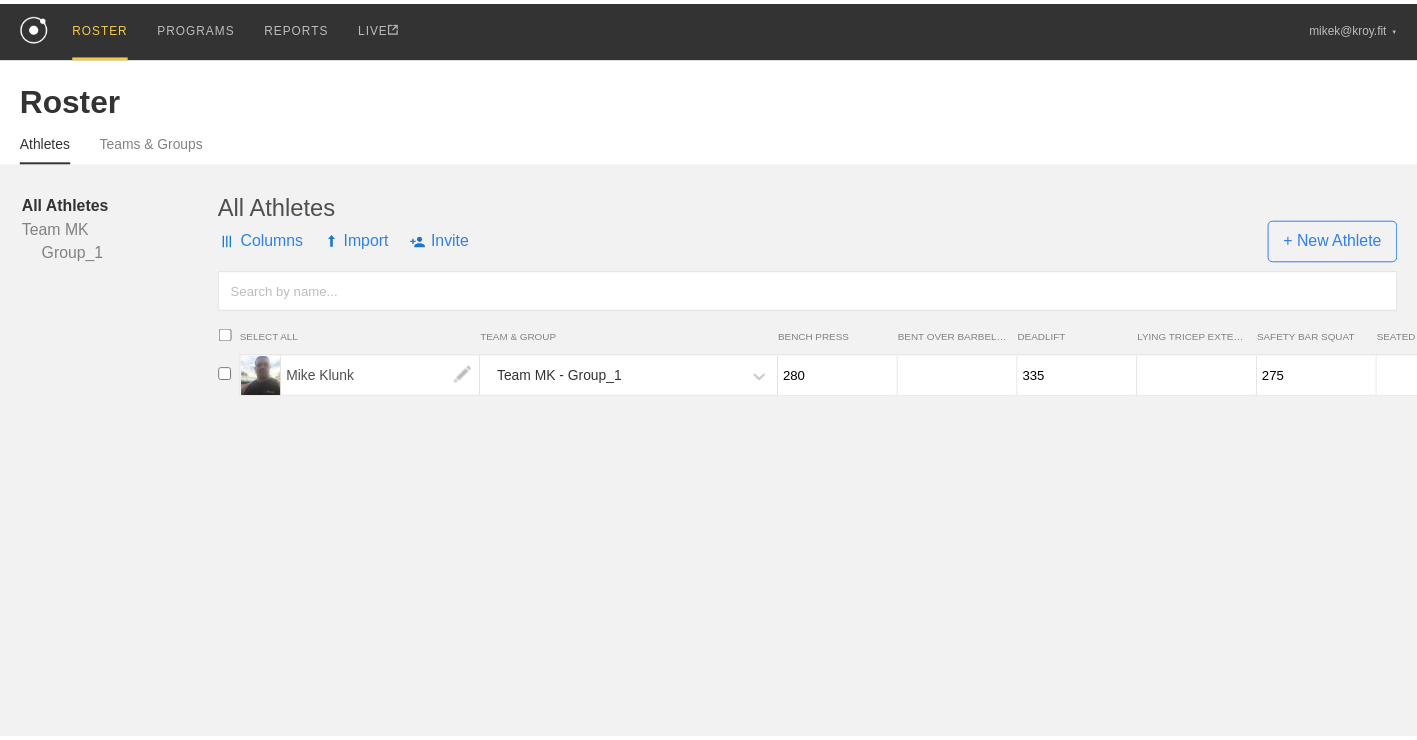 scroll, scrollTop: 0, scrollLeft: 0, axis: both 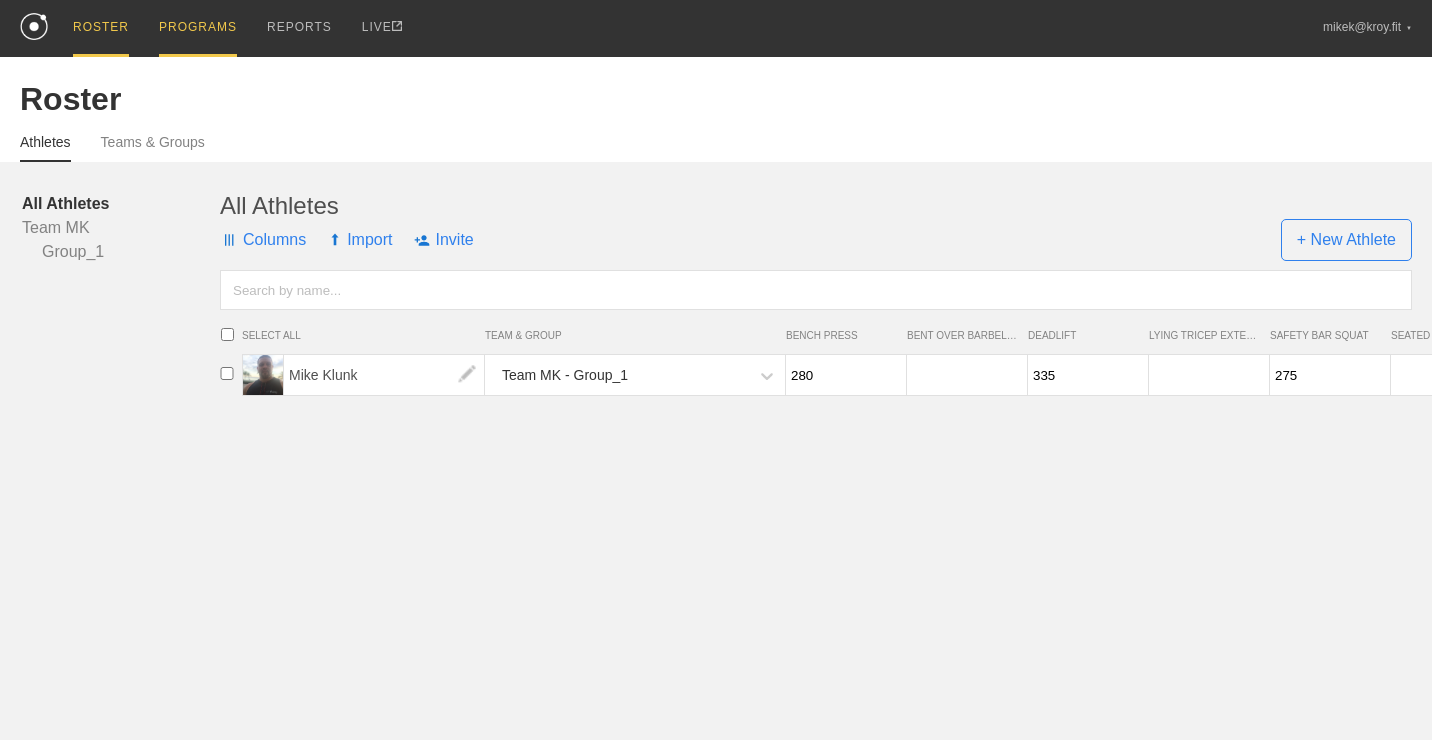 click on "PROGRAMS" at bounding box center [198, 28] 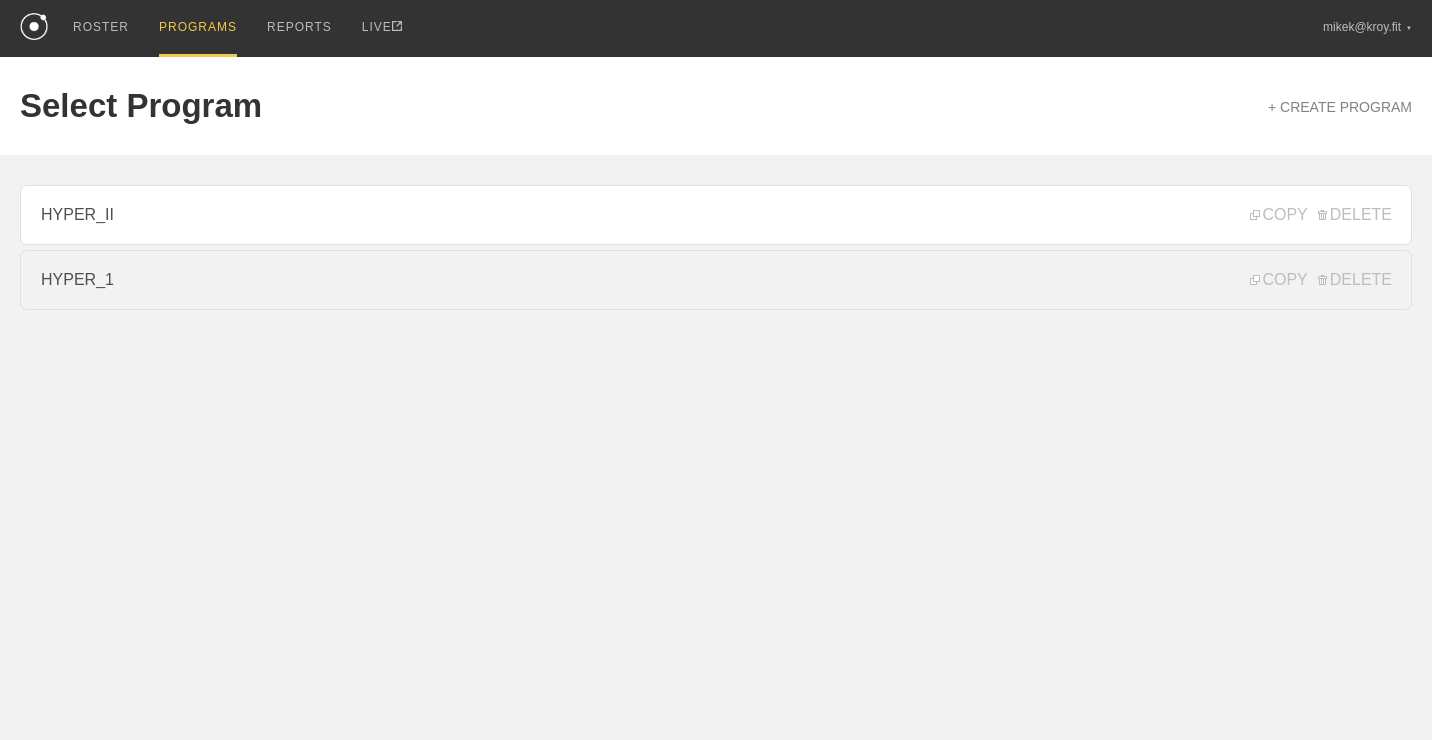click on "HYPER_1" at bounding box center [716, 280] 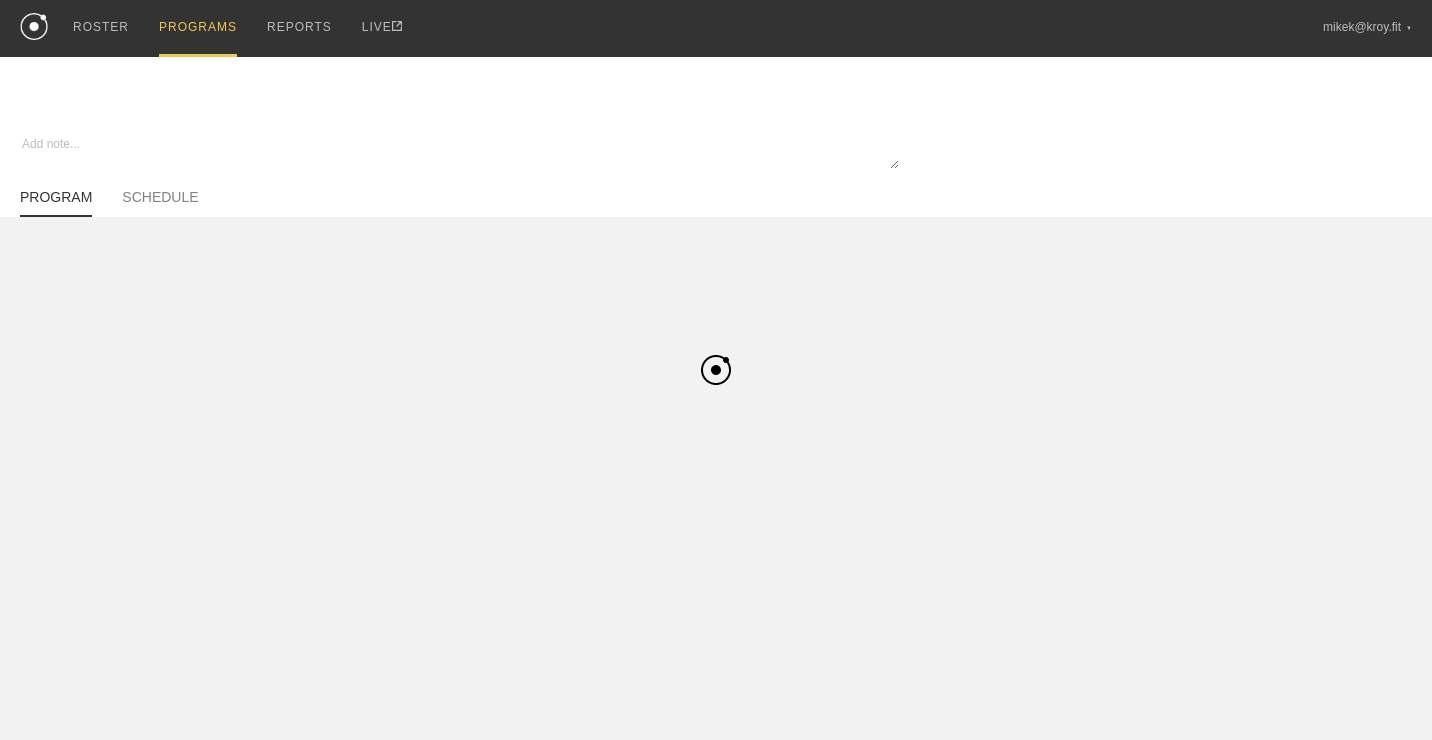 type on "x" 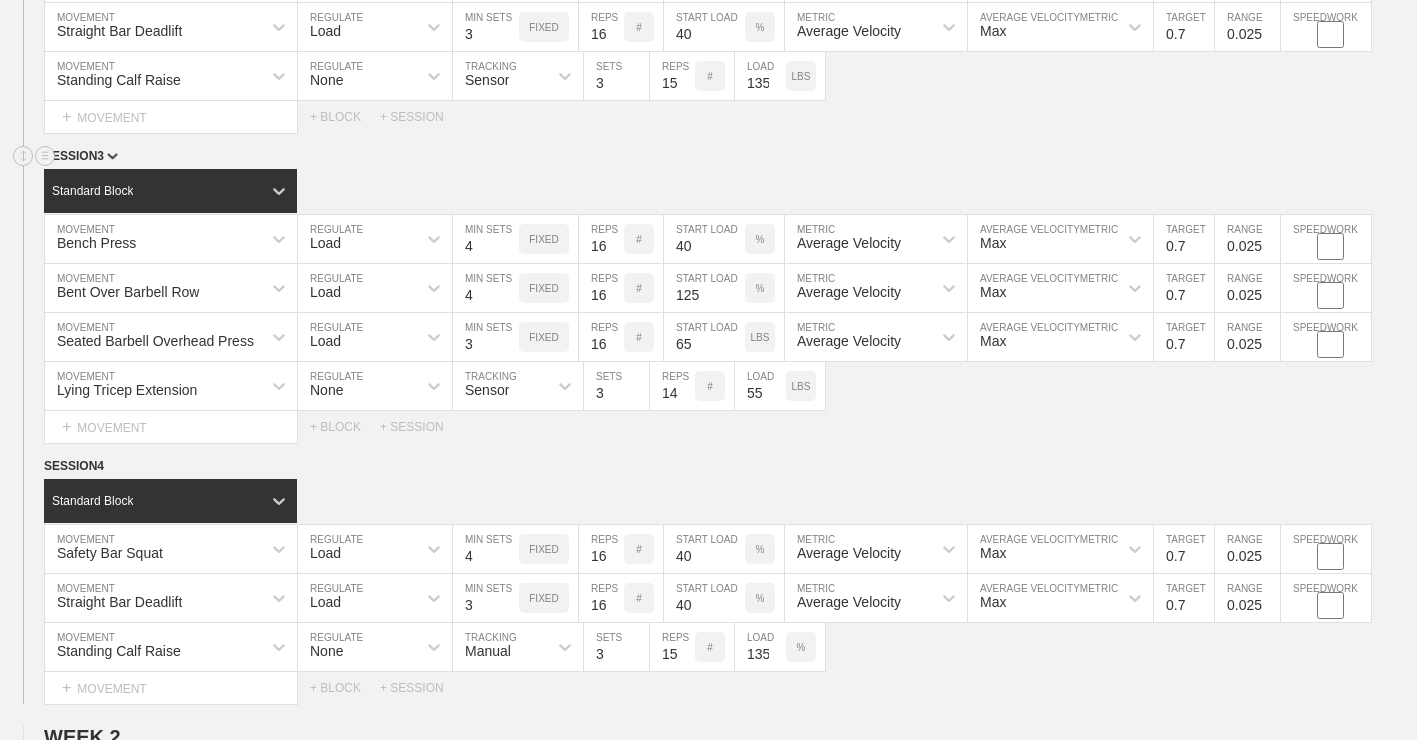 scroll, scrollTop: 600, scrollLeft: 0, axis: vertical 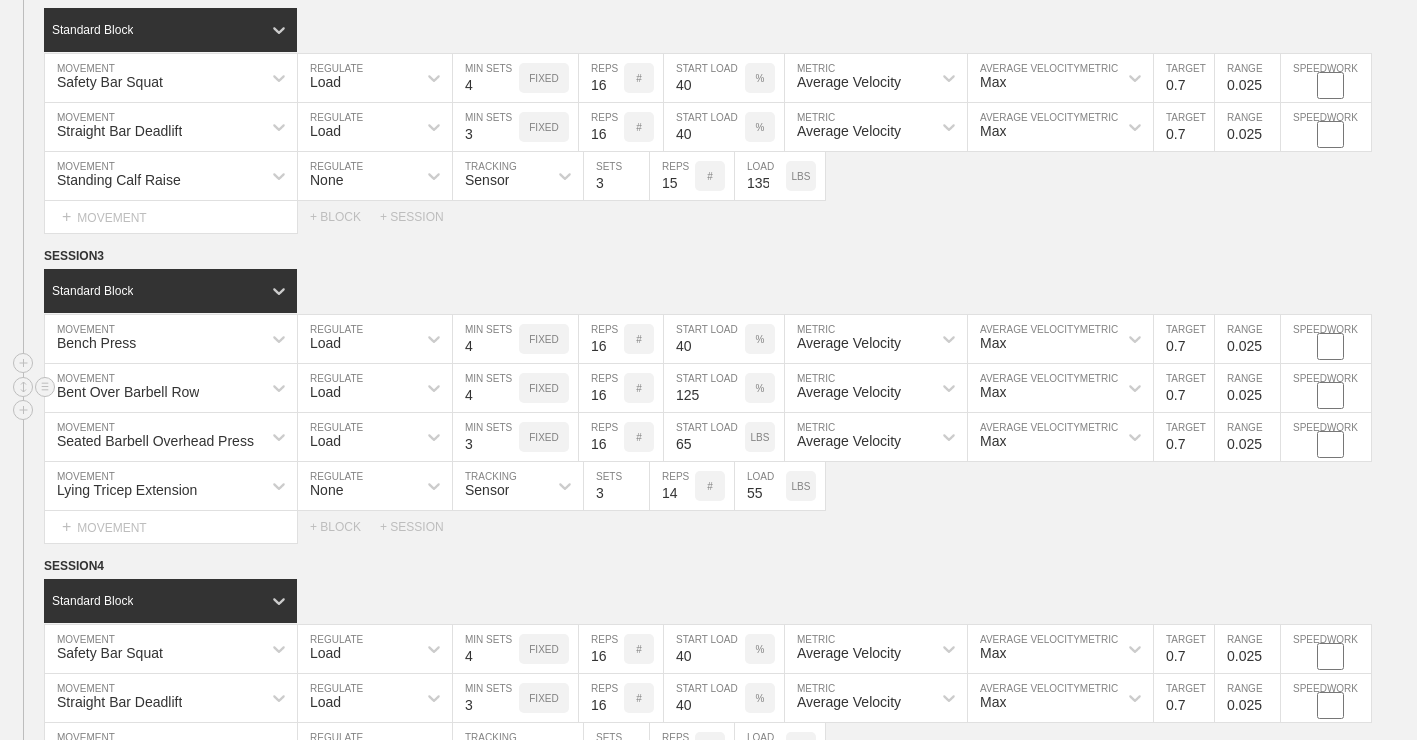 click on "%" at bounding box center [760, 388] 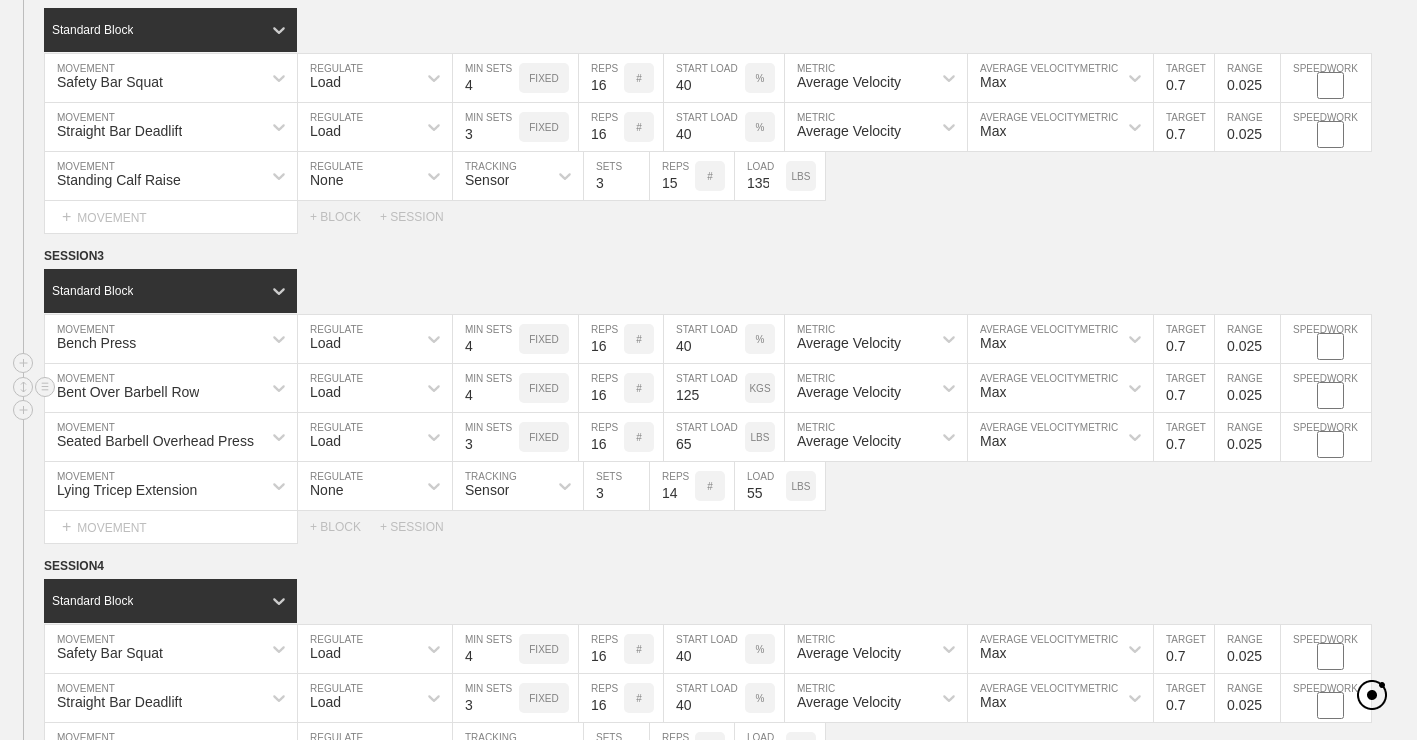 click on "KGS" at bounding box center (759, 388) 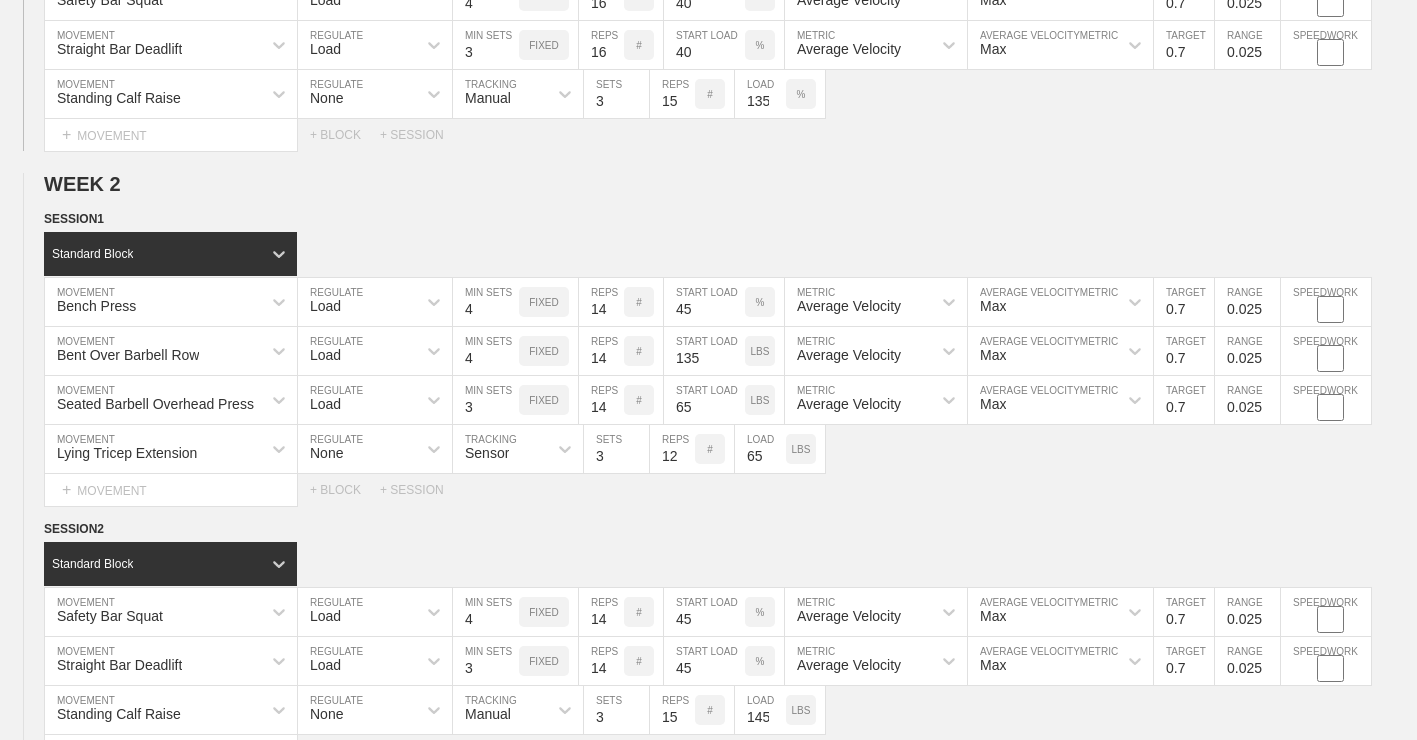 scroll, scrollTop: 1300, scrollLeft: 0, axis: vertical 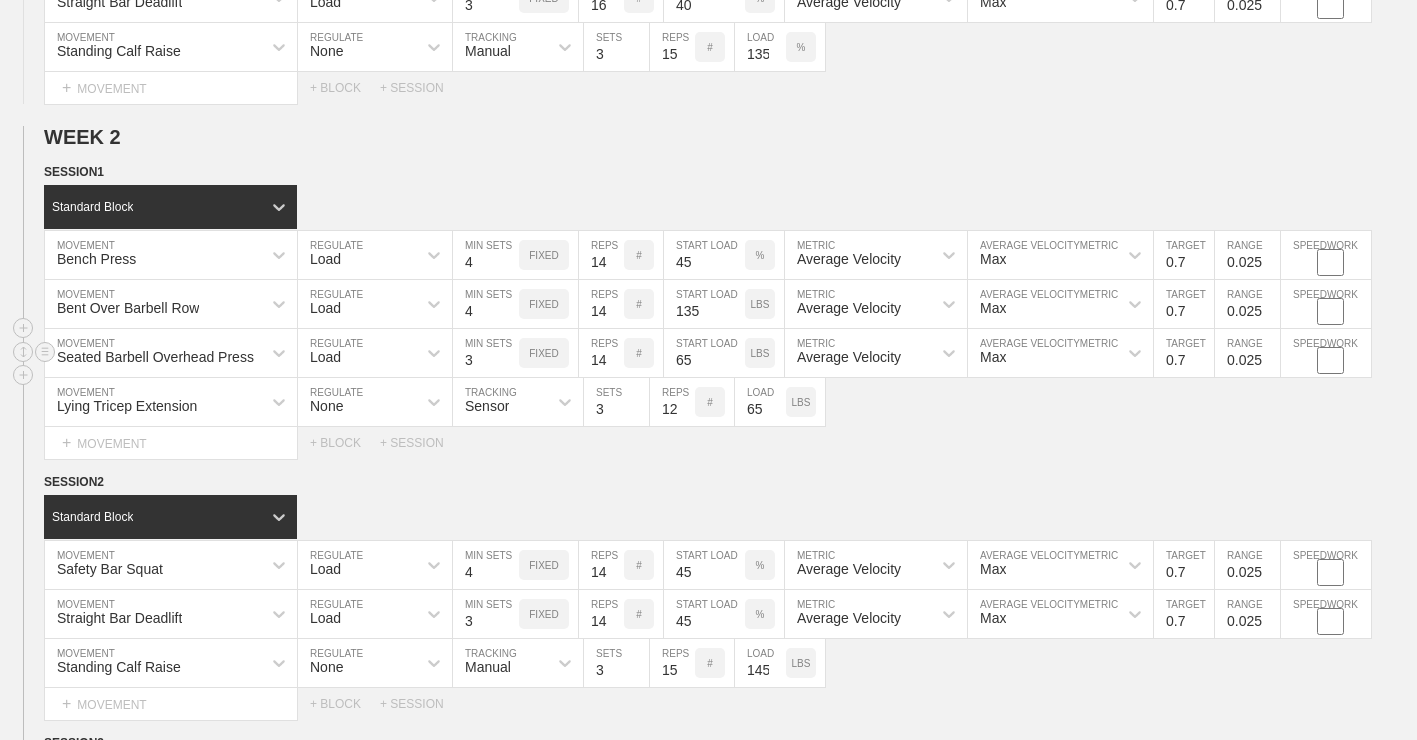 click on "65" at bounding box center (704, 353) 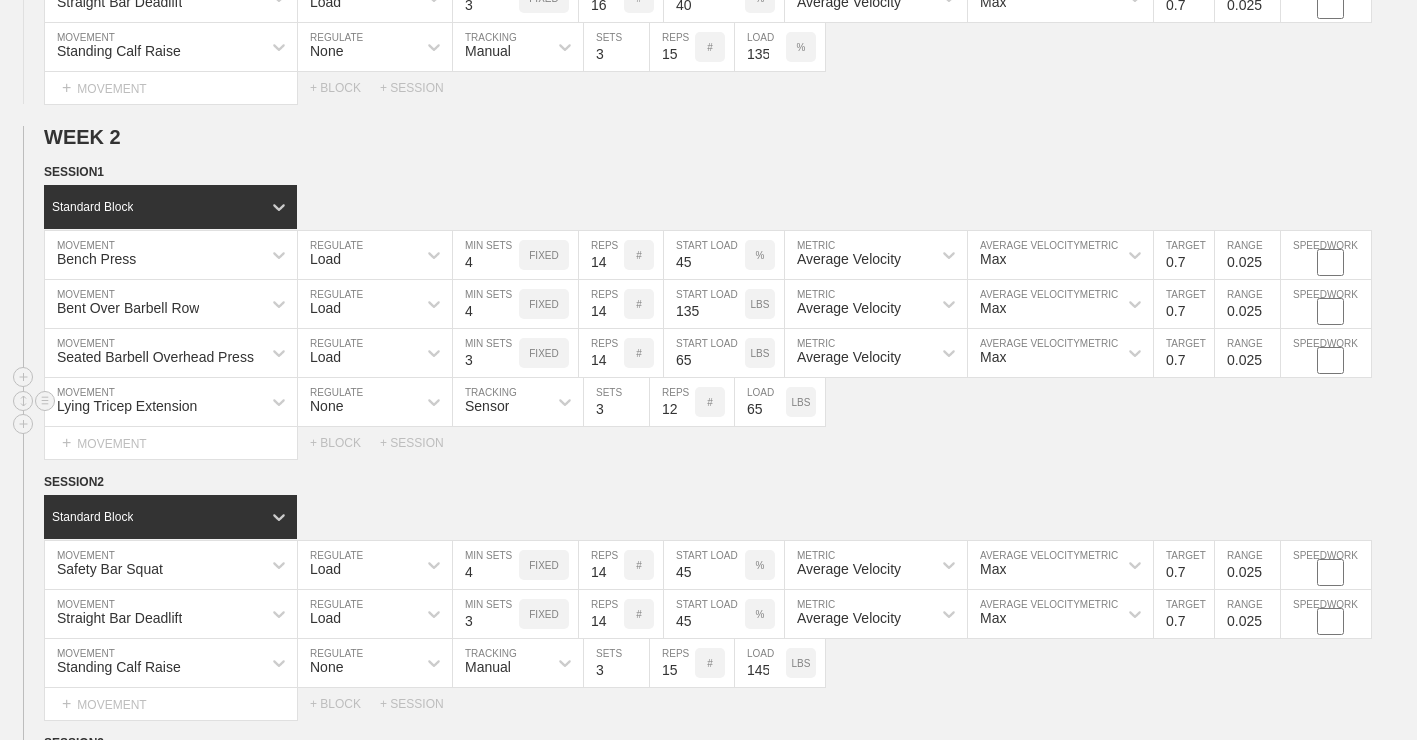click on "Lying Tricep Extension MOVEMENT None REGULATE Sensor TRACKING 3 SETS 12 REPS # 65 LOAD LBS" at bounding box center (708, 402) 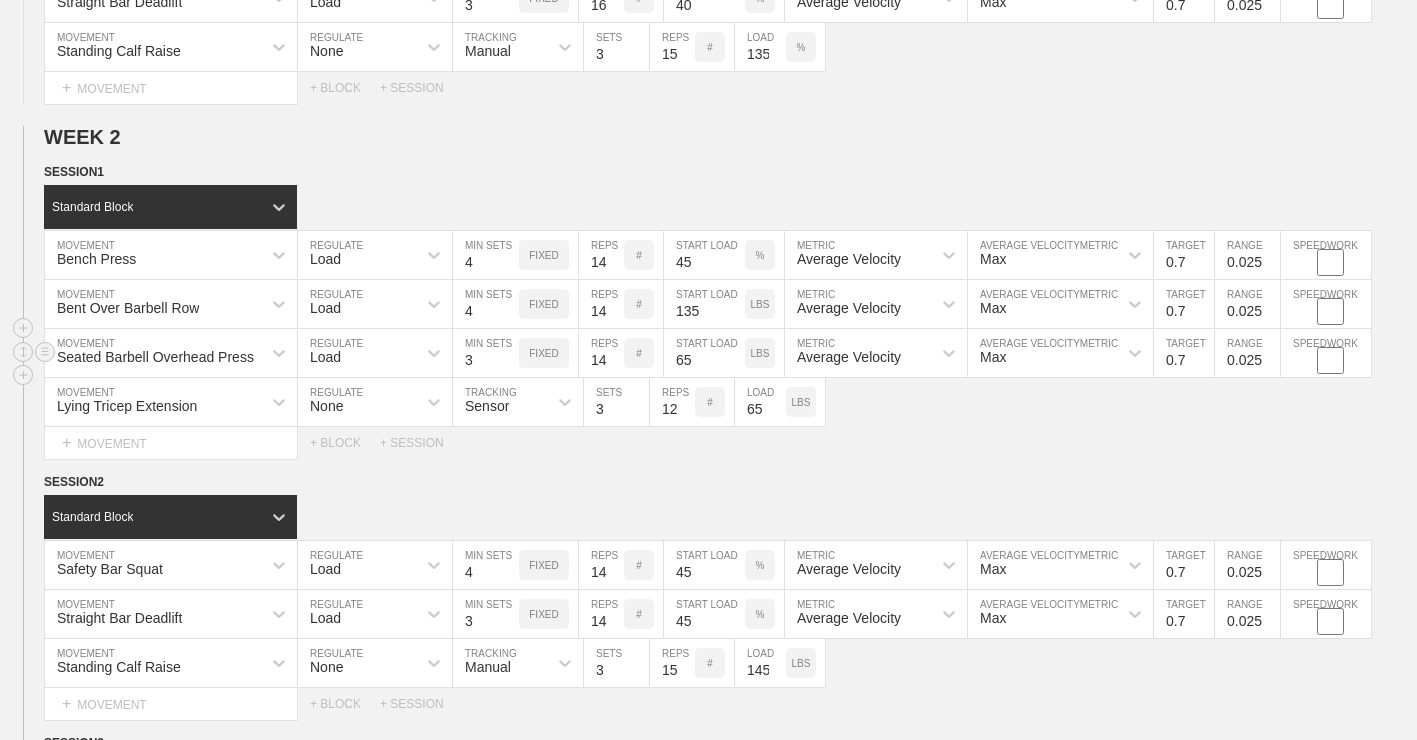 click on "65" at bounding box center (704, 353) 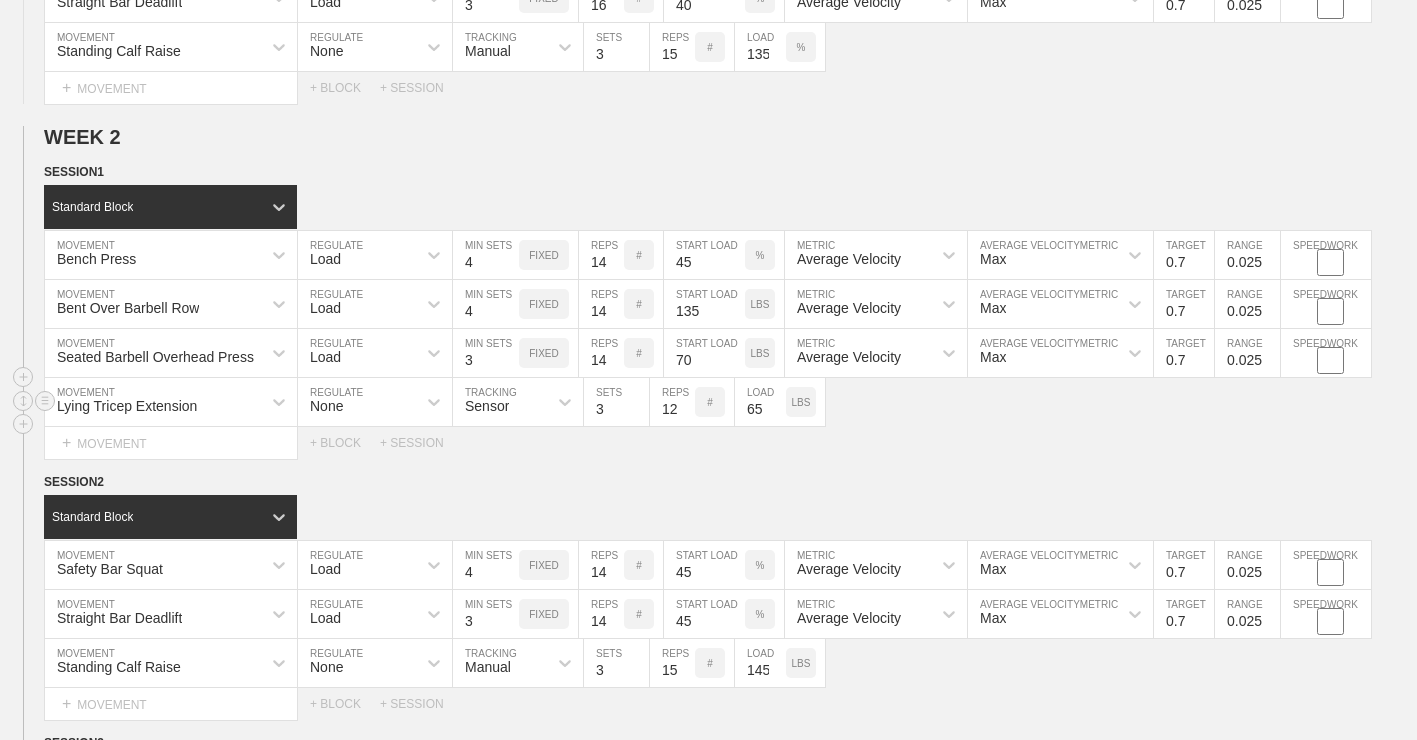 type on "70" 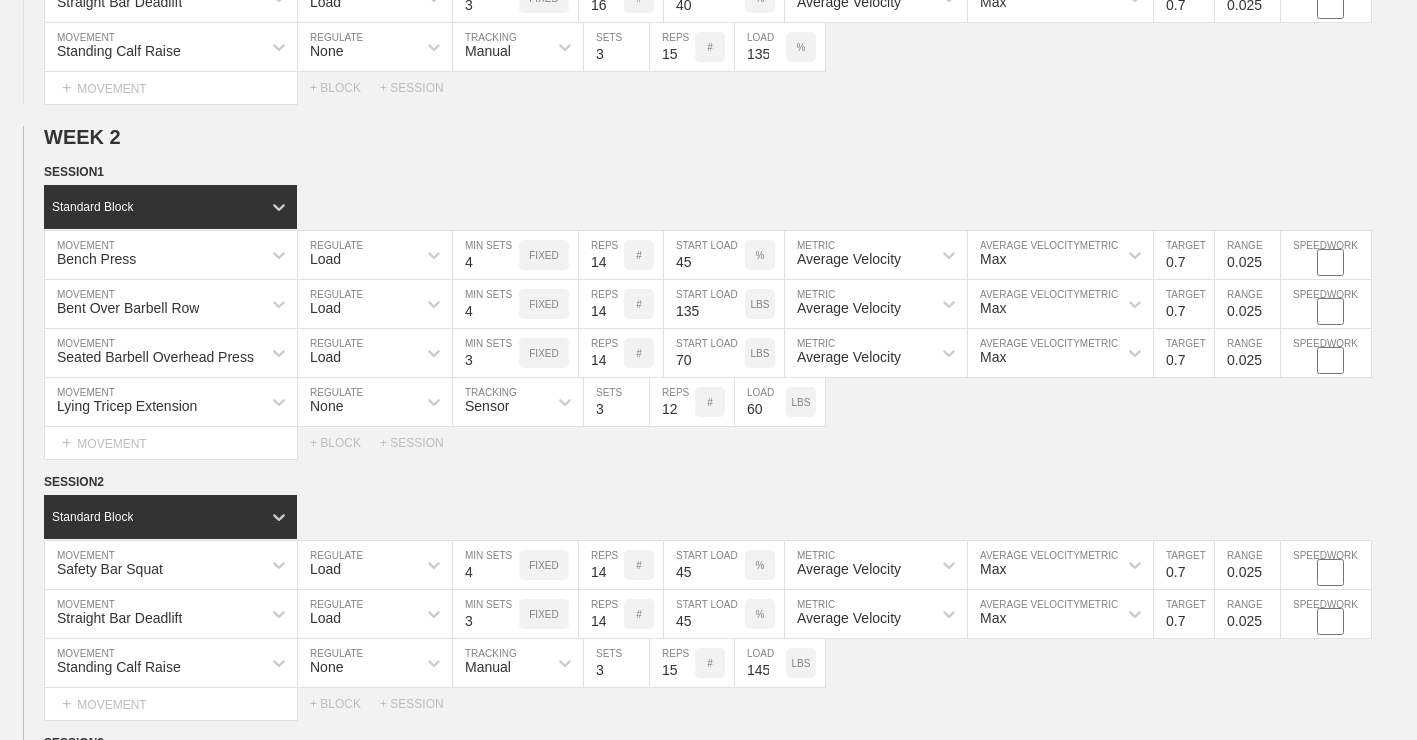 type on "60" 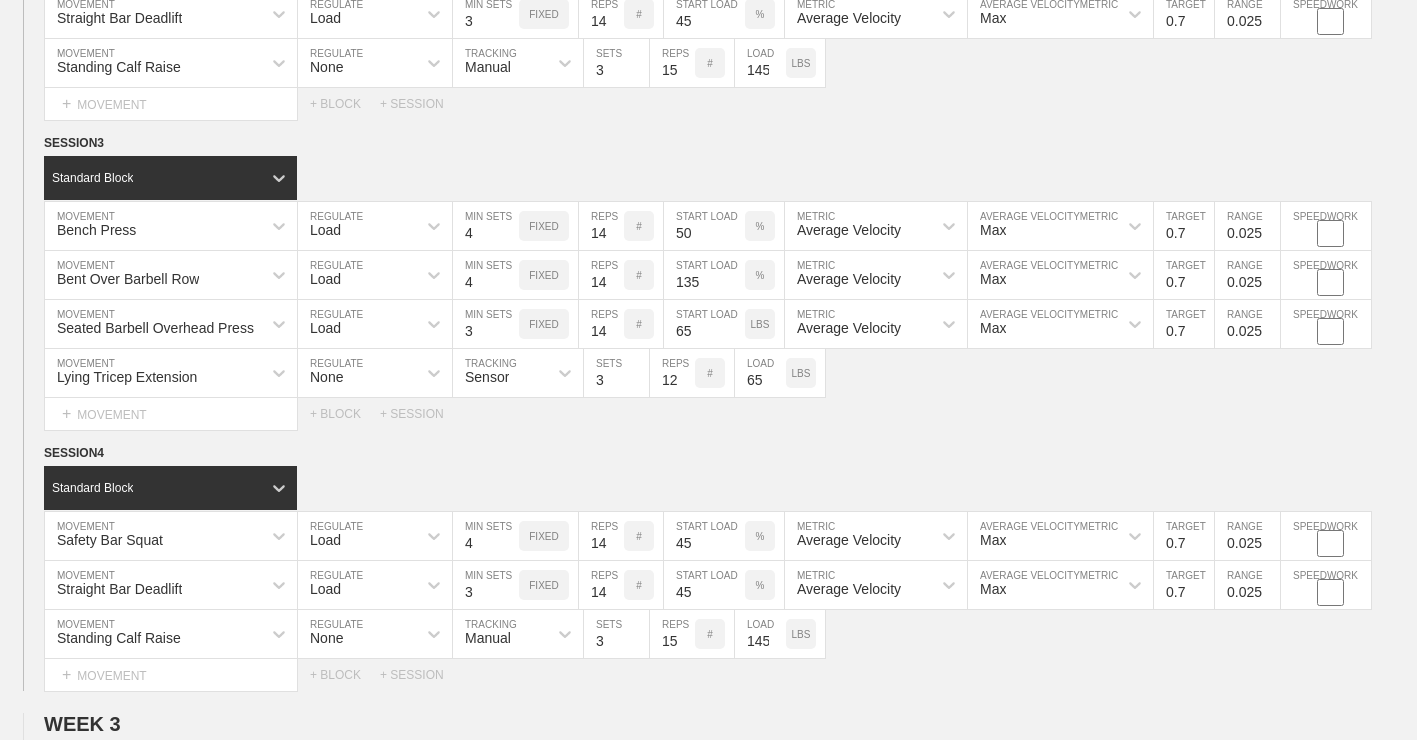 scroll, scrollTop: 2000, scrollLeft: 0, axis: vertical 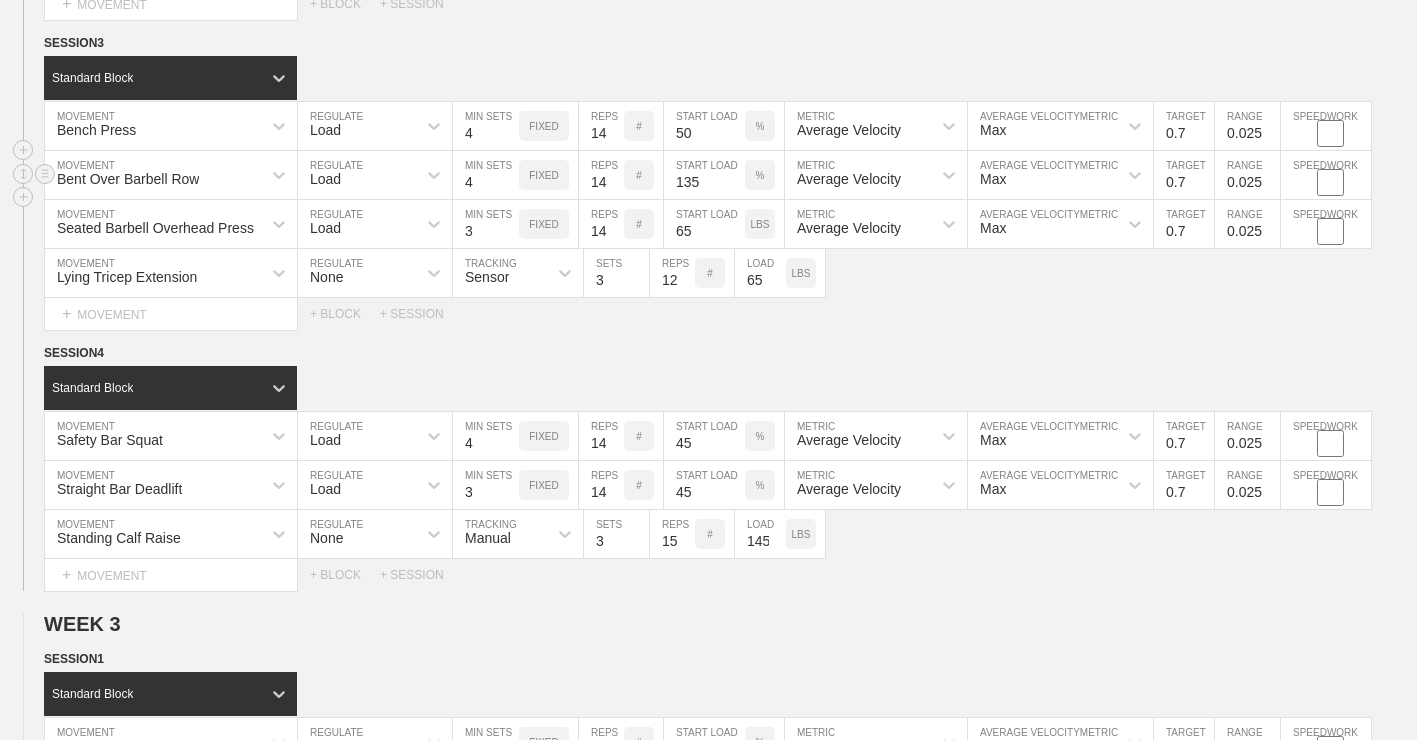 click on "%" at bounding box center [760, 175] 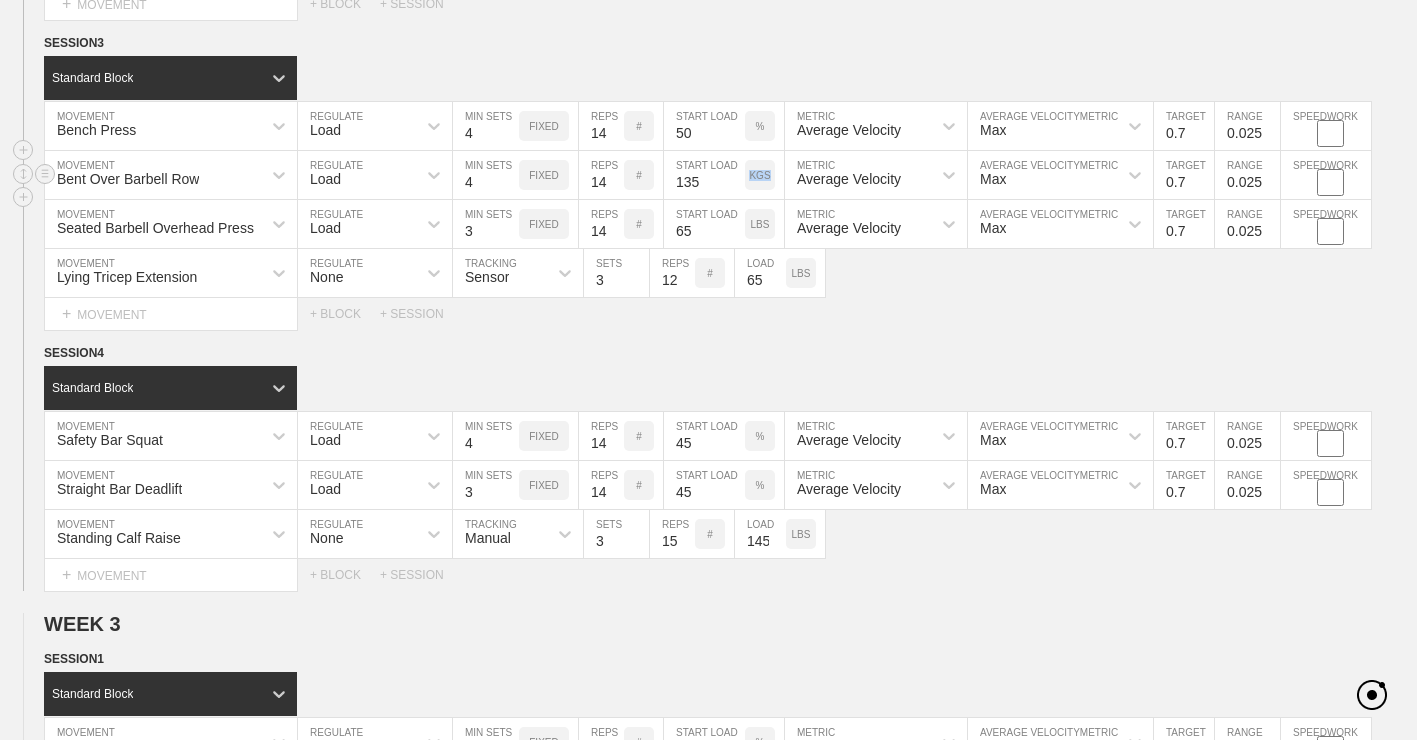 click on "KGS" at bounding box center [759, 175] 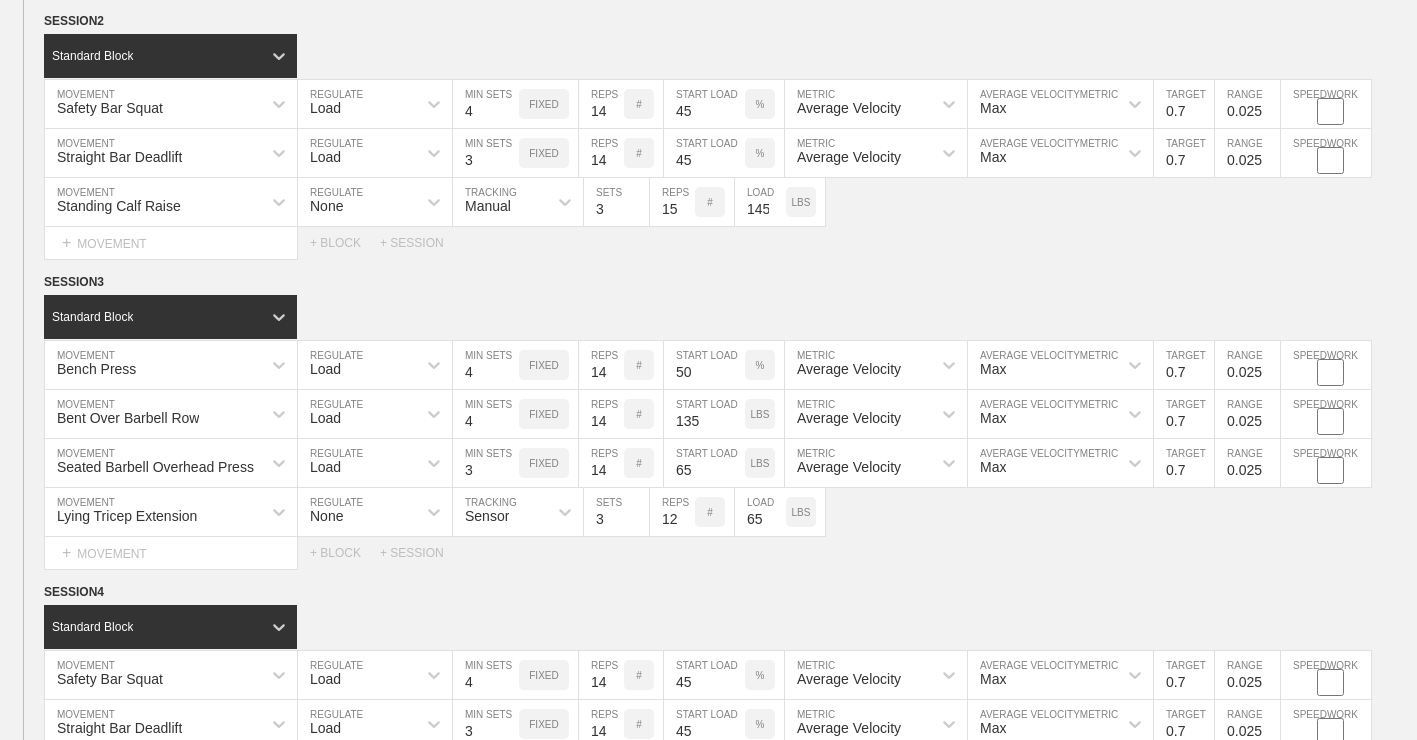 scroll, scrollTop: 1800, scrollLeft: 0, axis: vertical 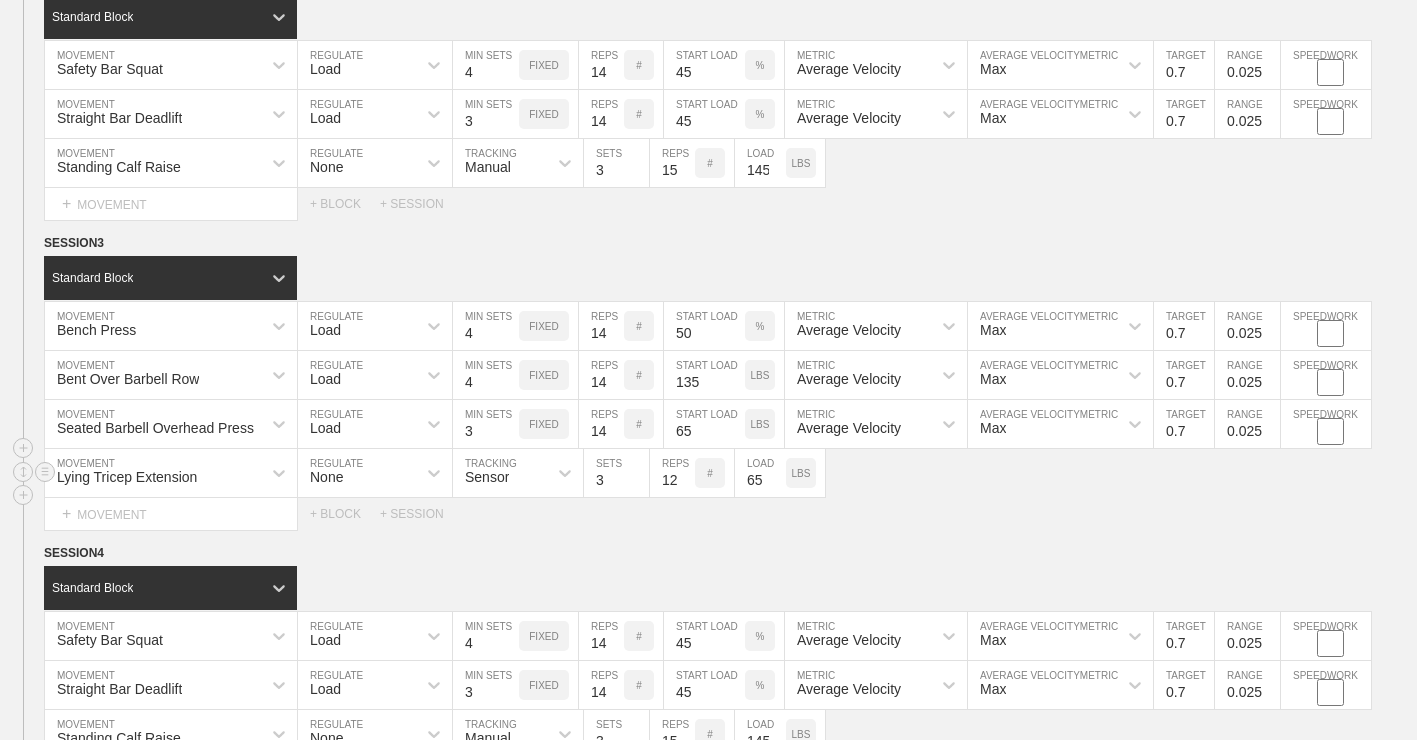 click on "65" at bounding box center [760, 473] 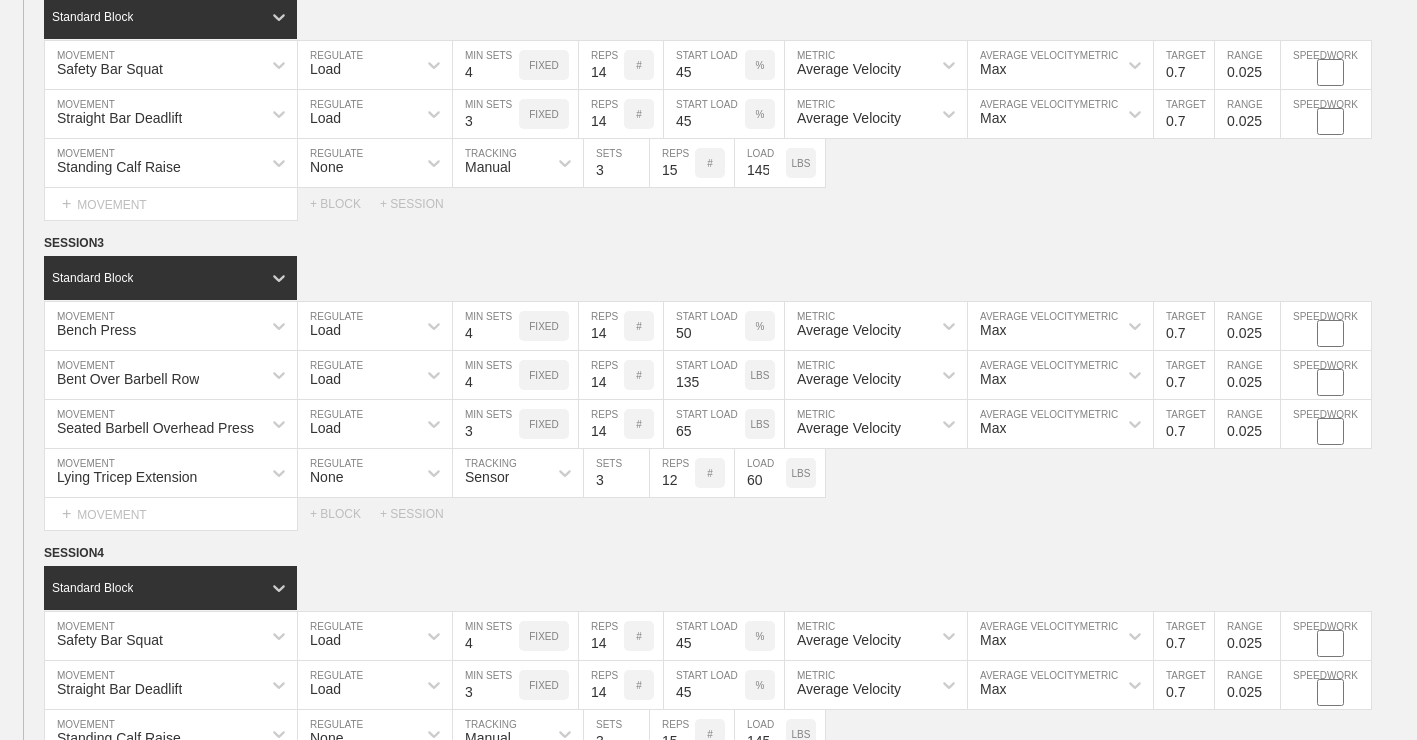 type on "60" 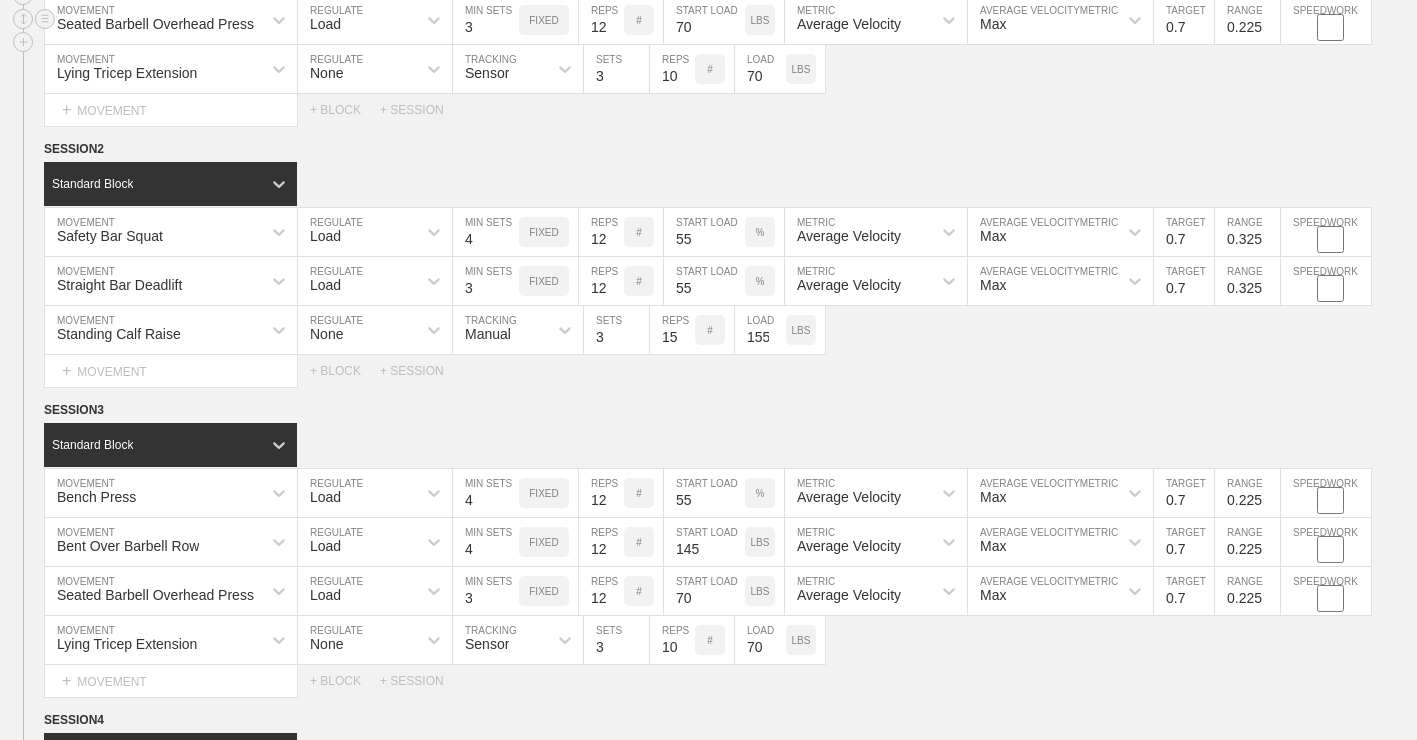 scroll, scrollTop: 2900, scrollLeft: 0, axis: vertical 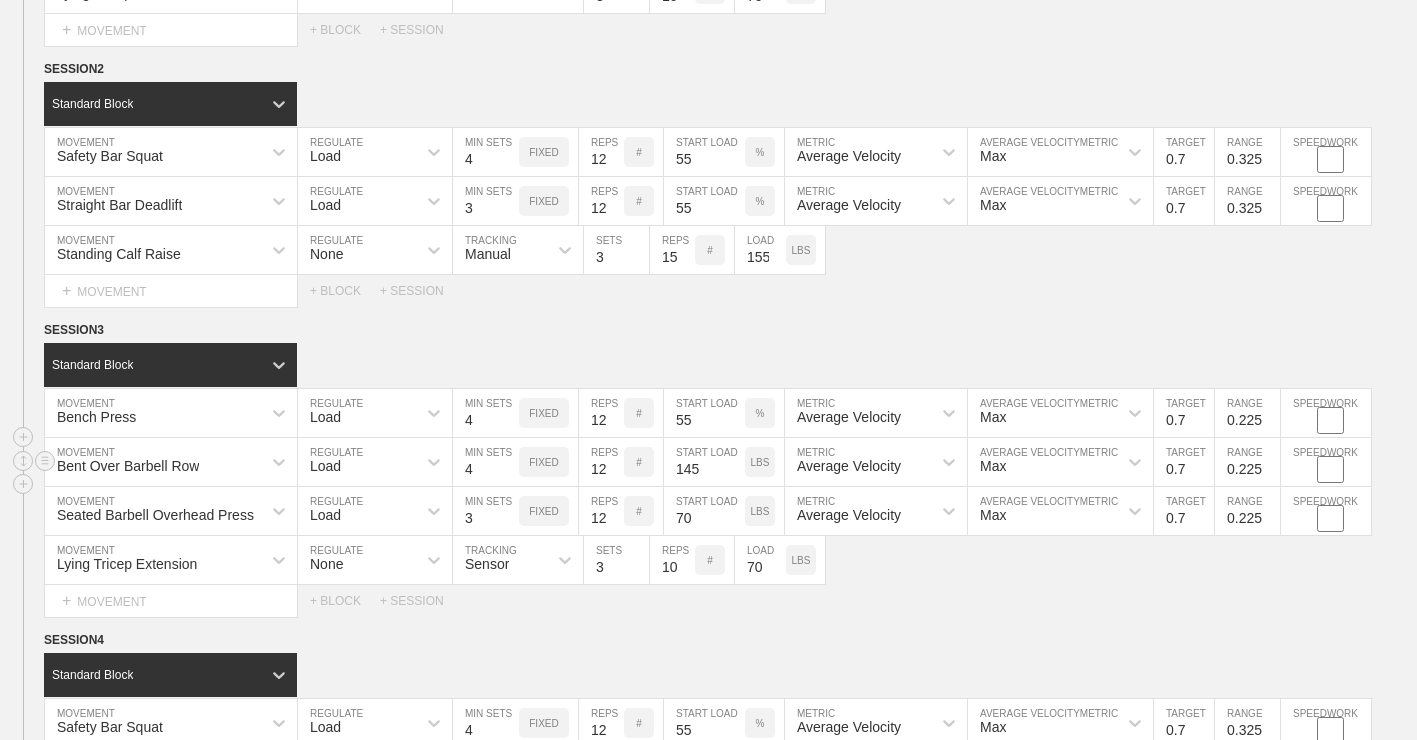 click on "145" at bounding box center (704, 462) 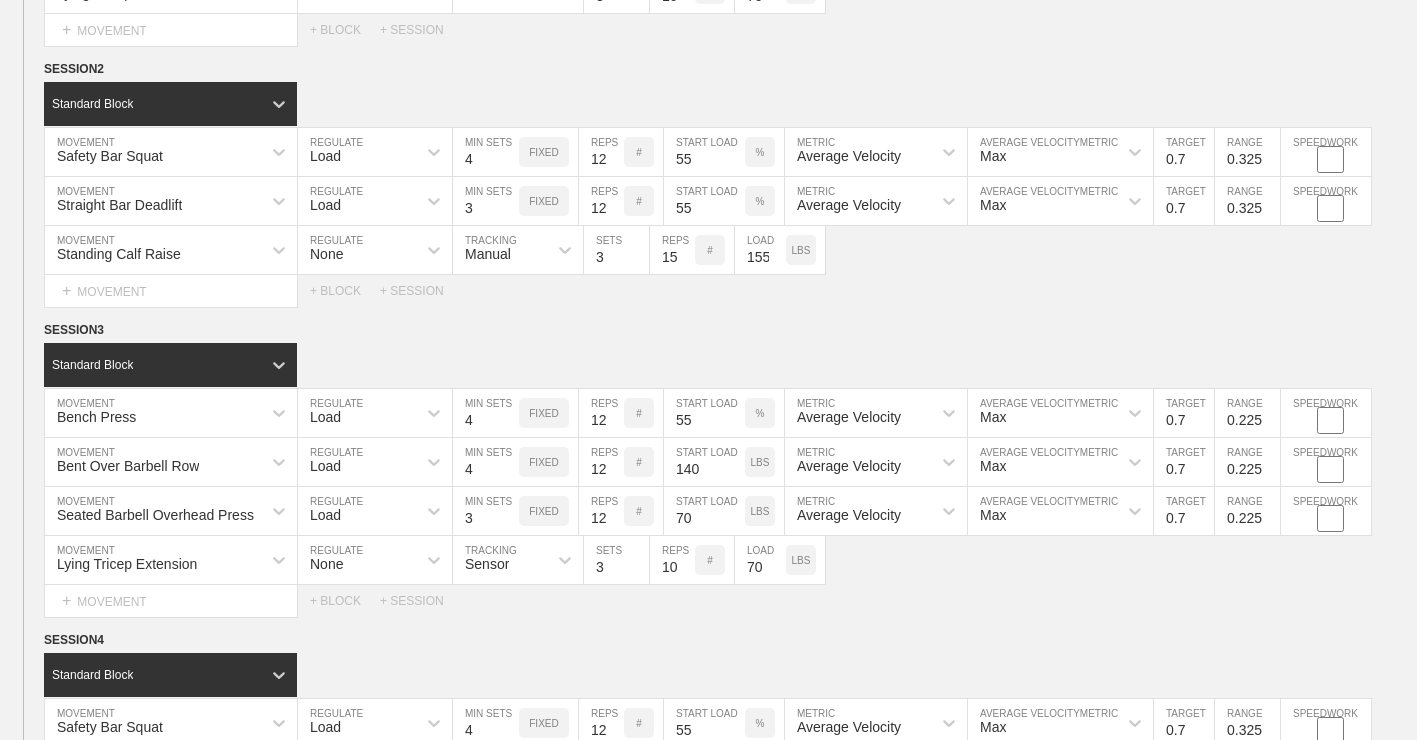 type on "140" 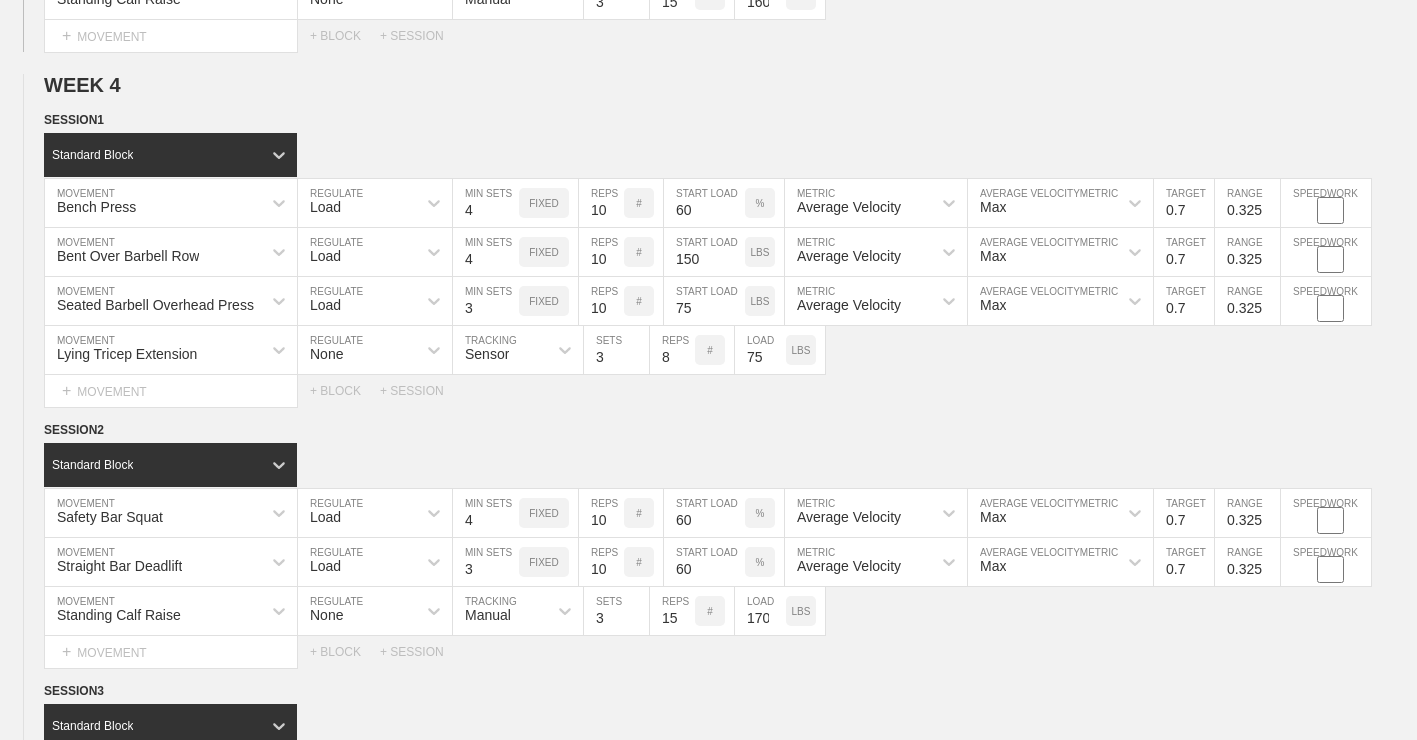 scroll, scrollTop: 3800, scrollLeft: 0, axis: vertical 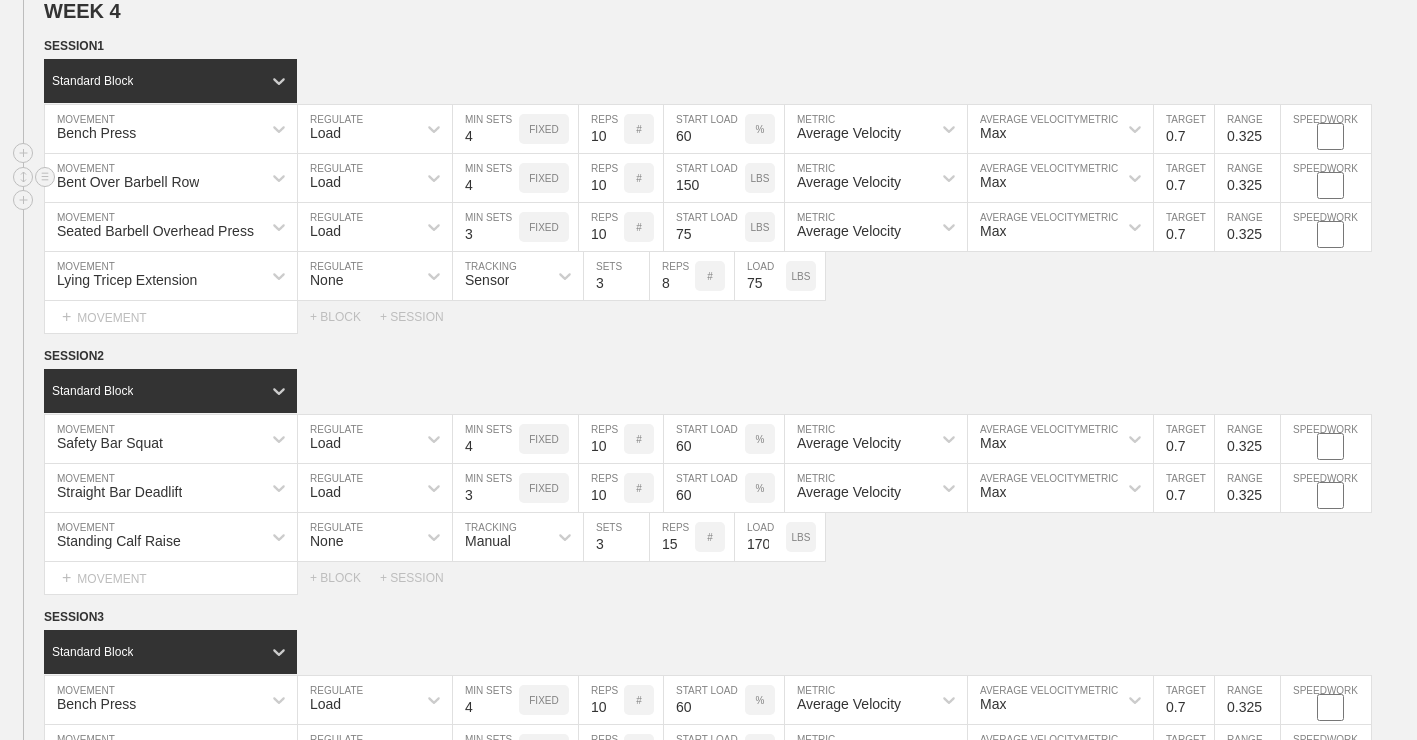 click on "150" at bounding box center (704, 178) 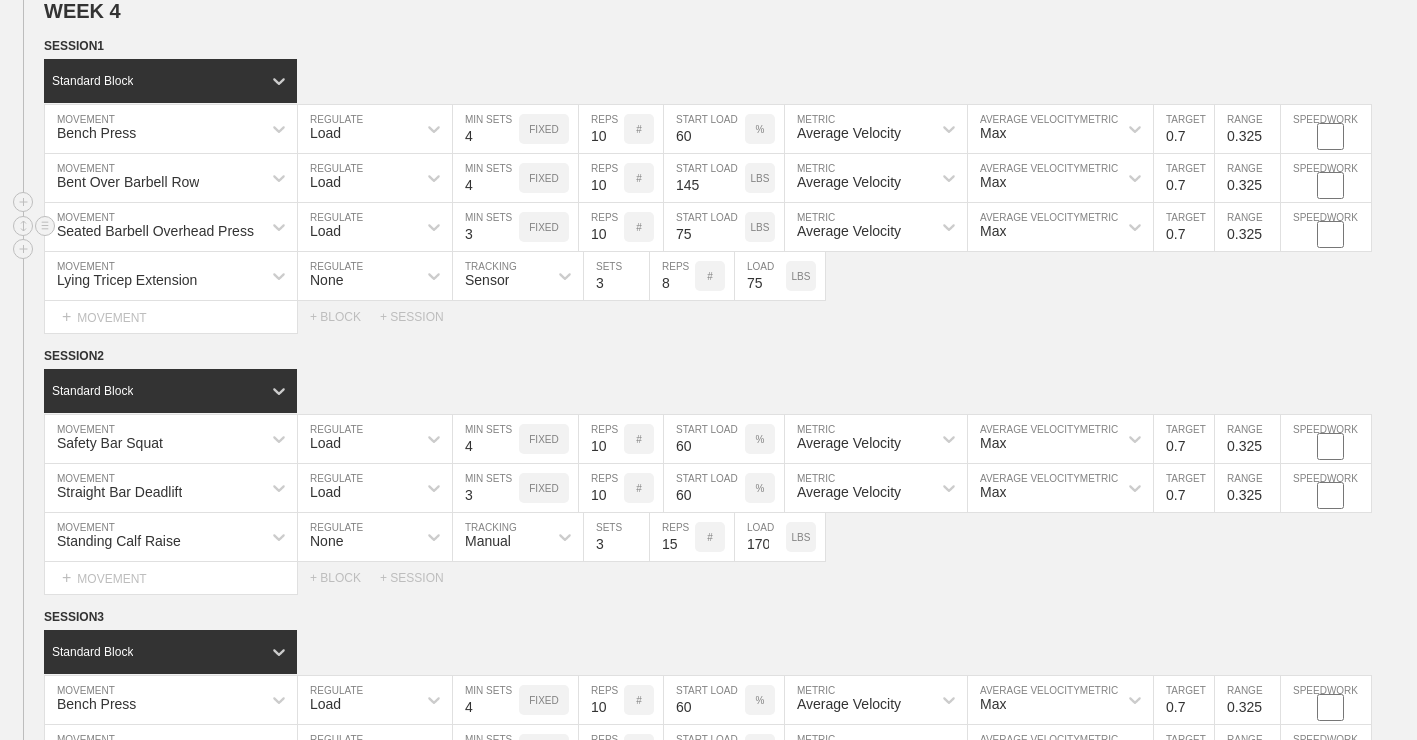 type on "145" 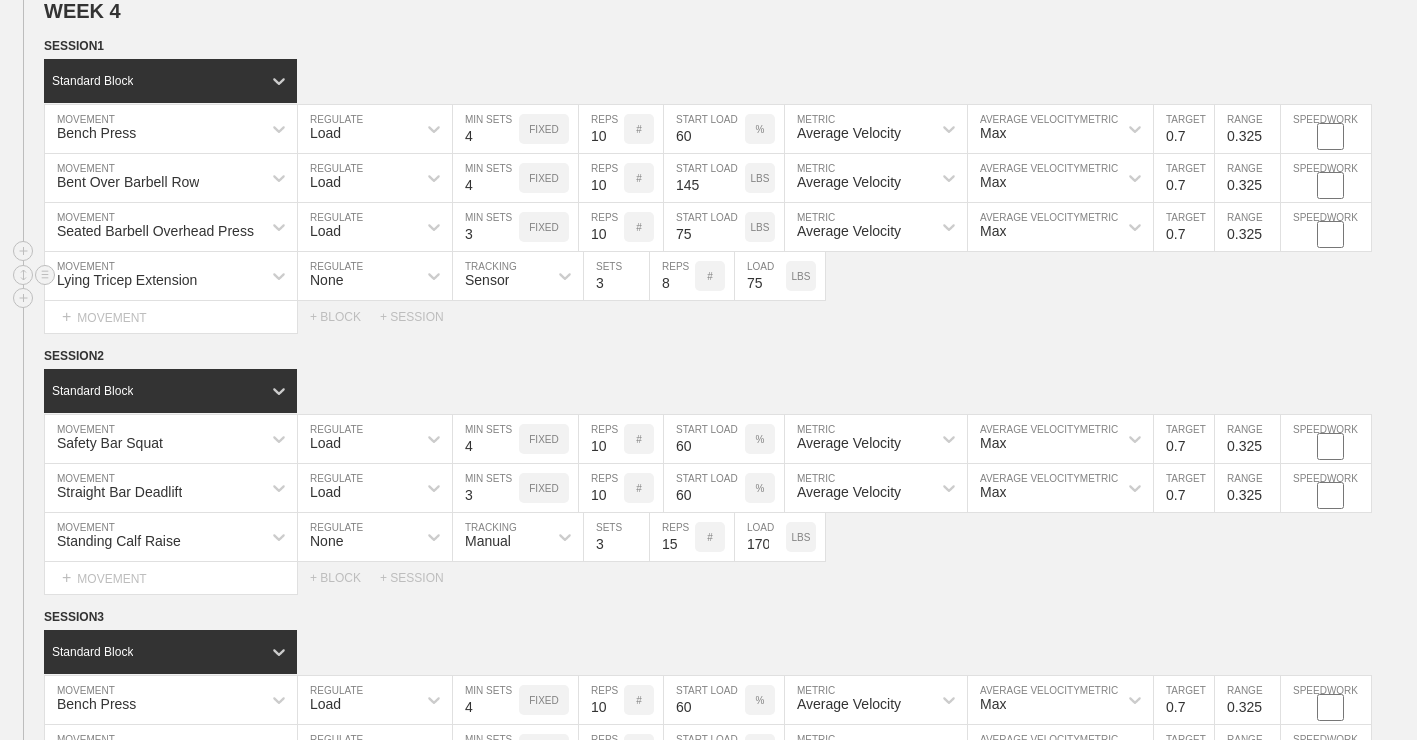 click on "Max" at bounding box center (1042, 227) 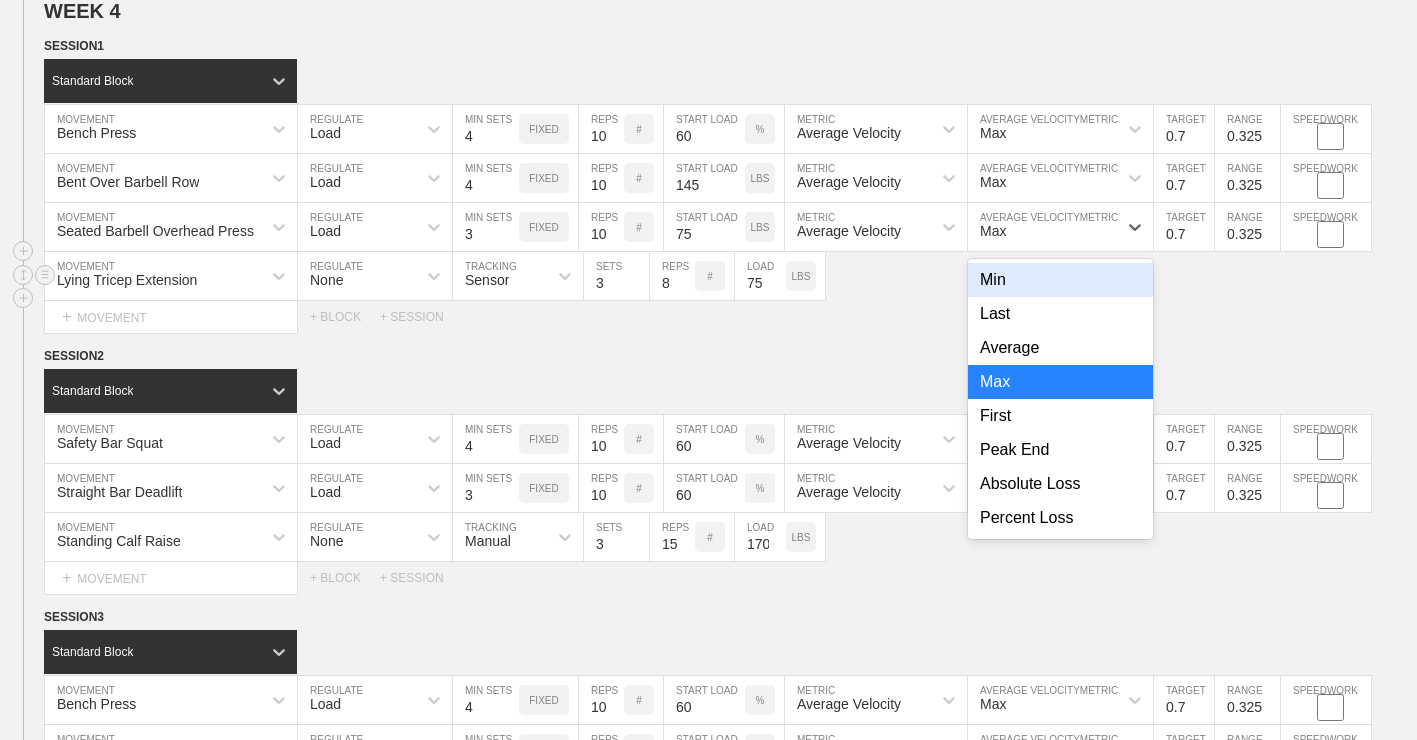 click on "Lying Tricep Extension MOVEMENT None REGULATE Sensor TRACKING 3 SETS 8 REPS # 75 LOAD LBS" at bounding box center [708, 276] 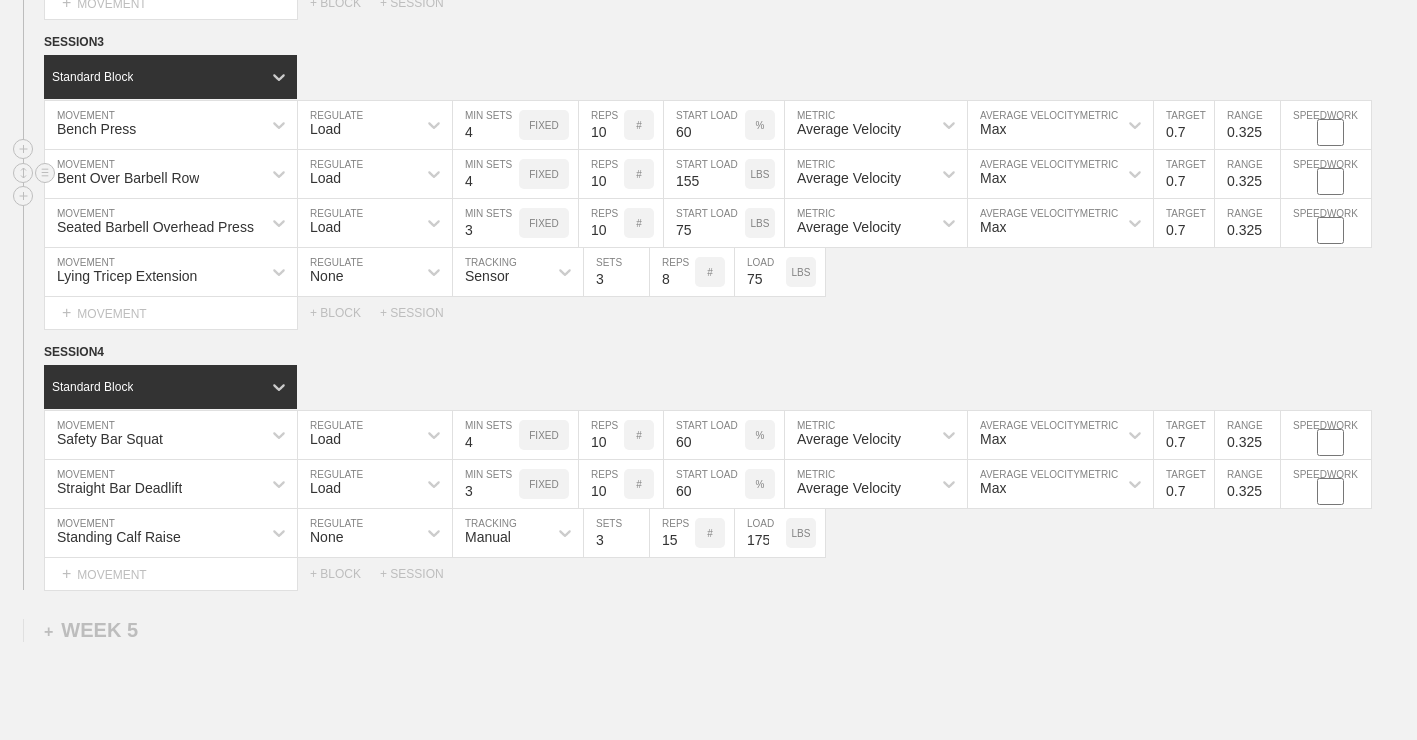 scroll, scrollTop: 4400, scrollLeft: 0, axis: vertical 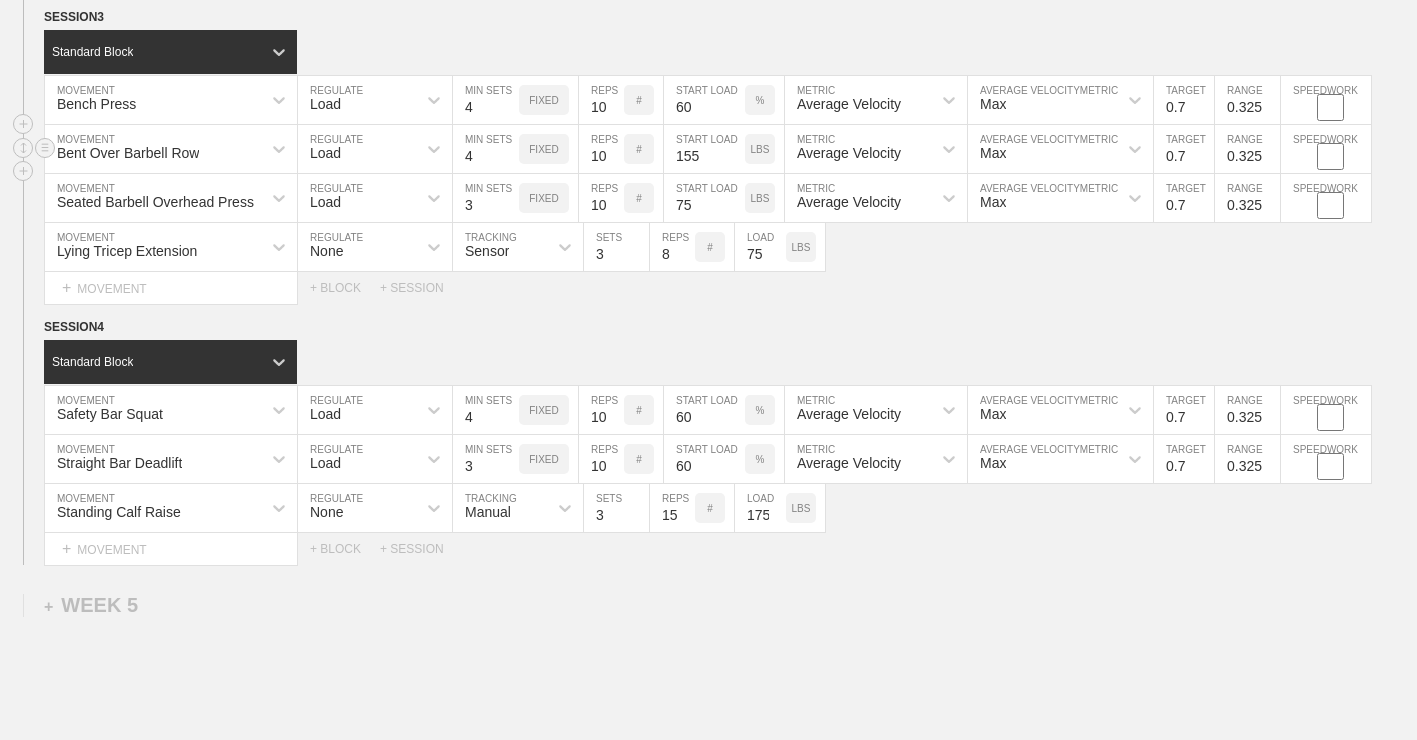 click on "155" at bounding box center [704, 149] 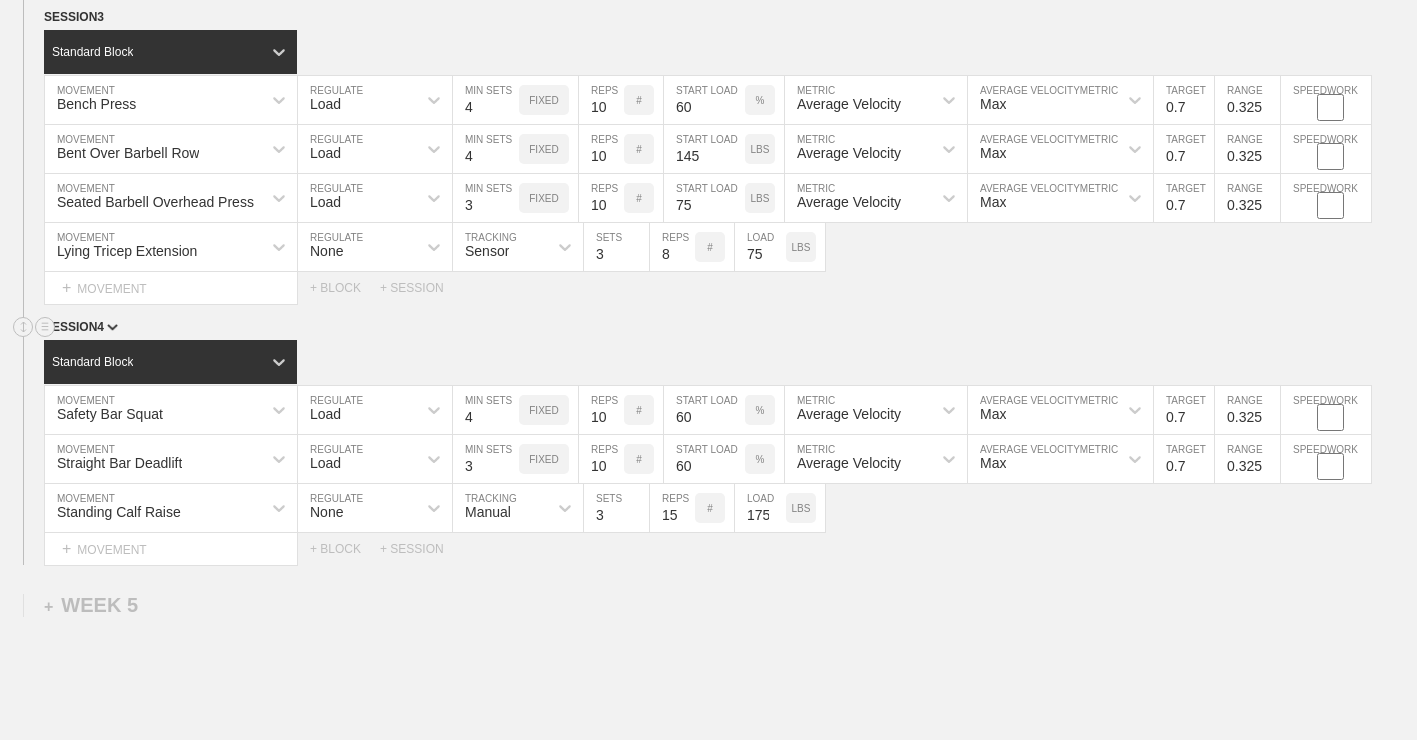 type on "145" 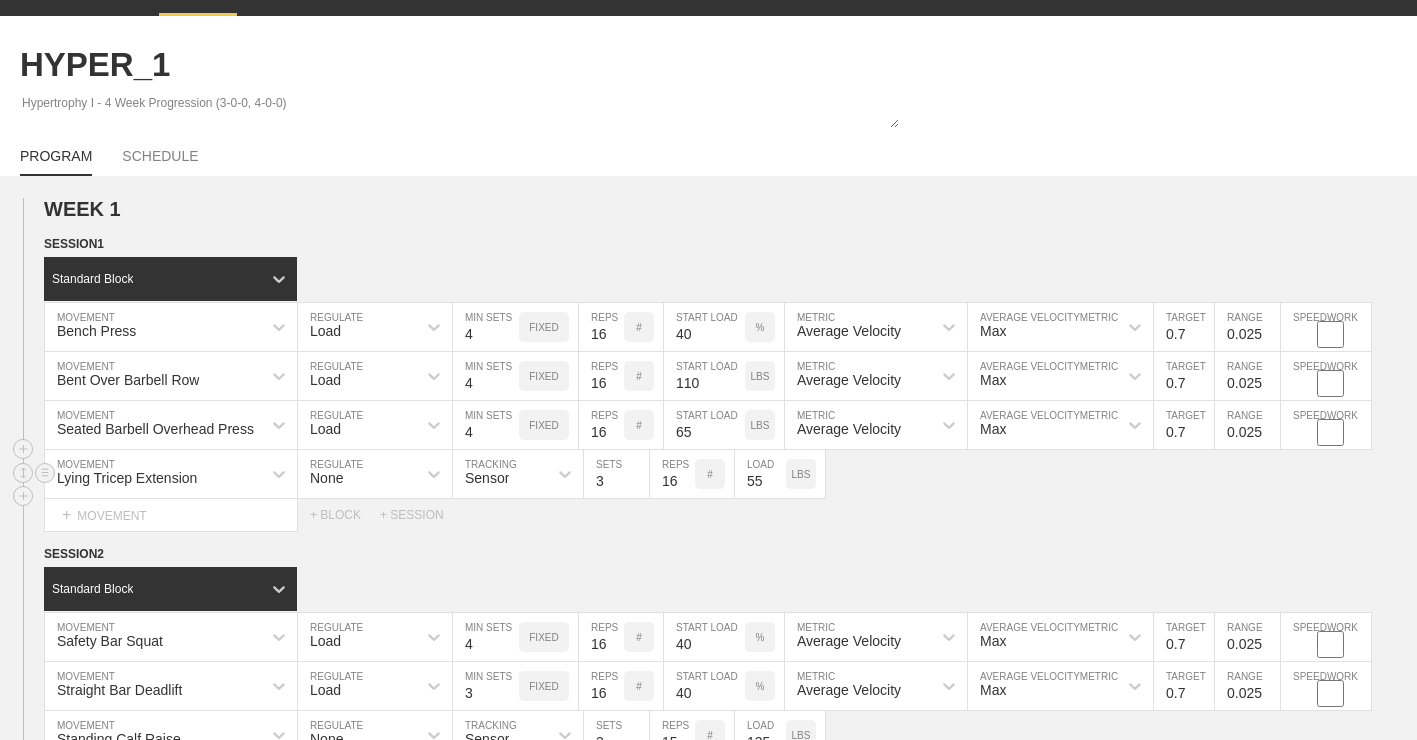 scroll, scrollTop: 0, scrollLeft: 0, axis: both 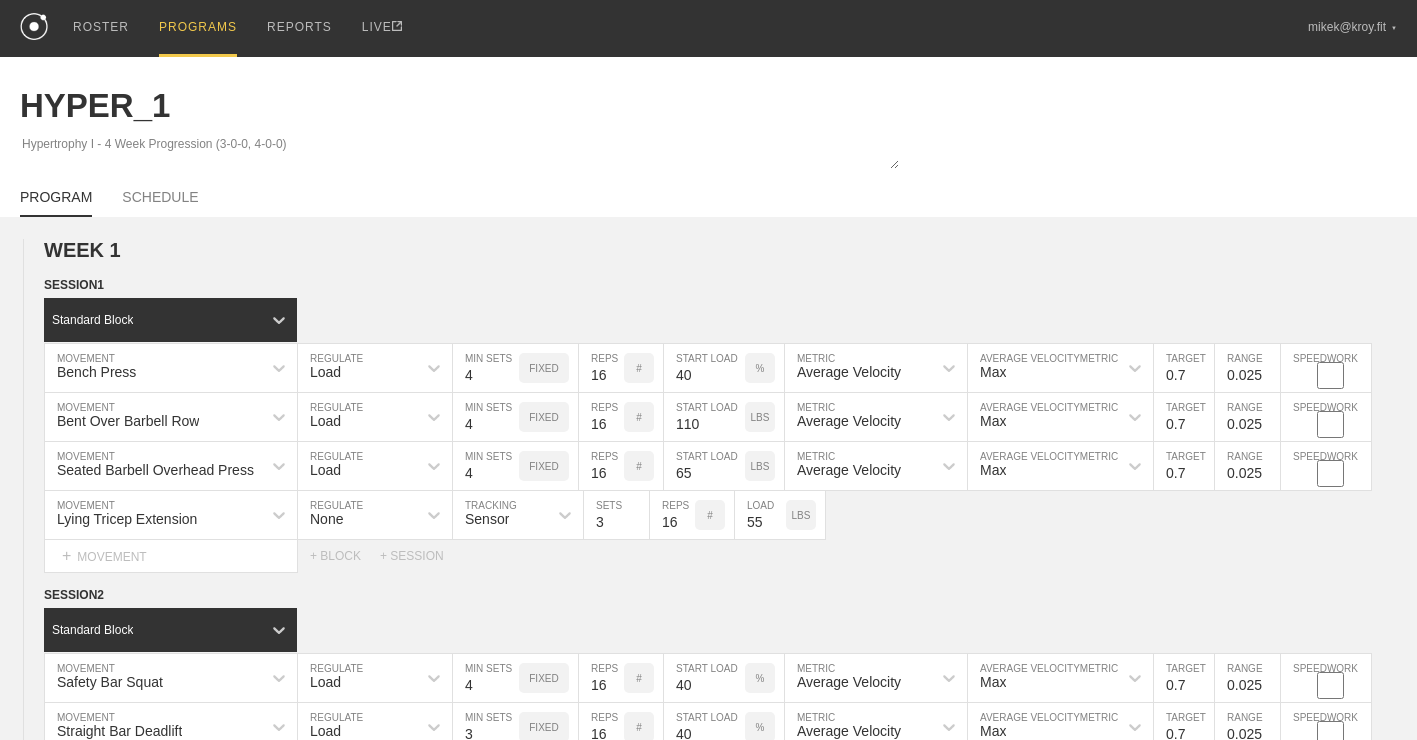 click on "PROGRAMS" at bounding box center [198, 28] 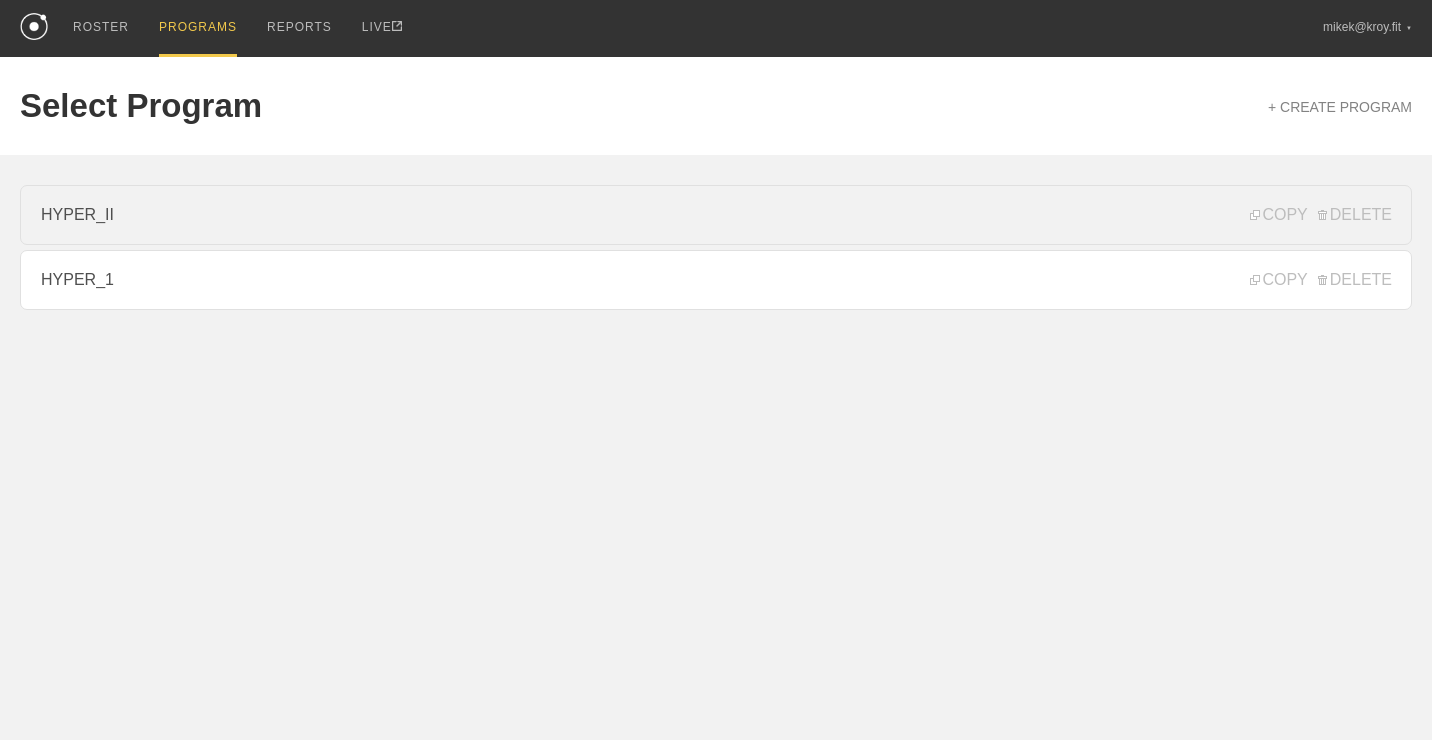 click on "HYPER_II" at bounding box center [716, 215] 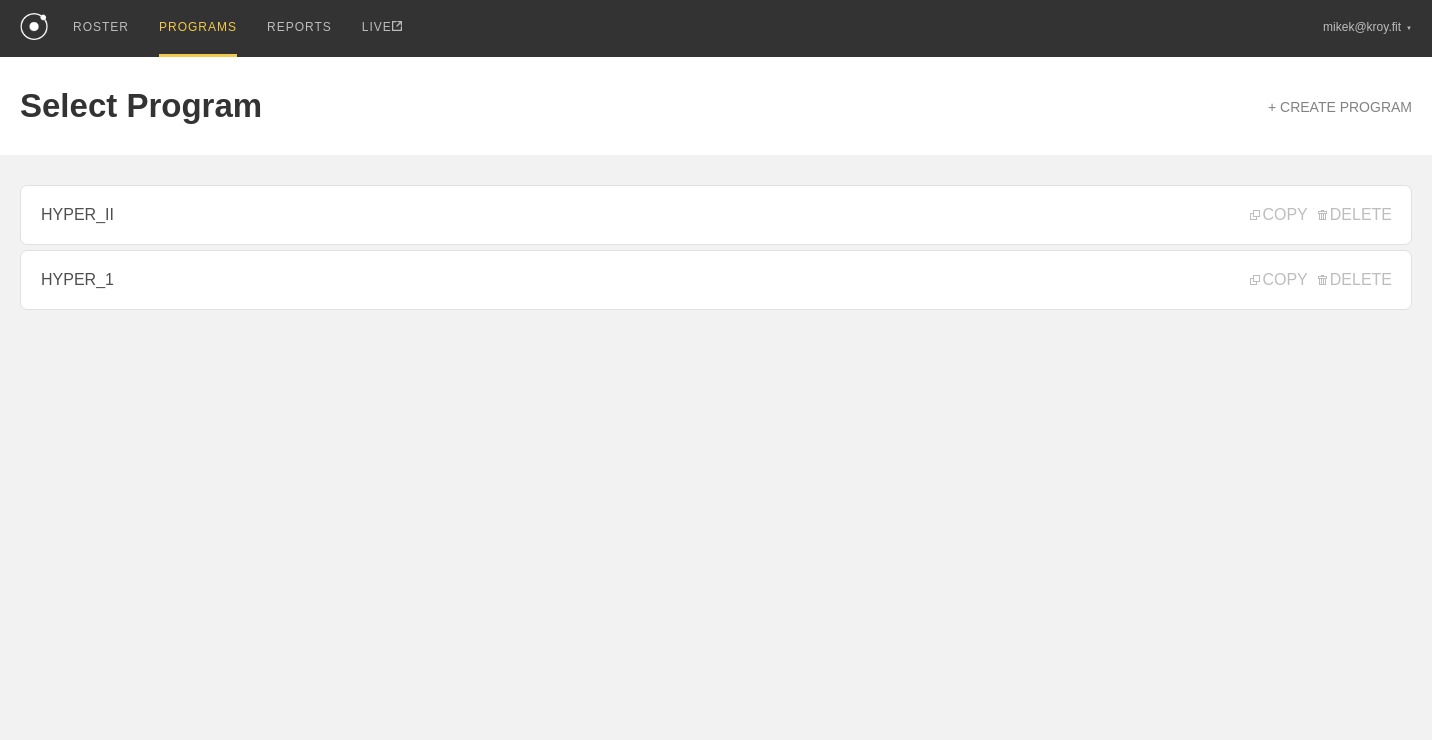 type on "x" 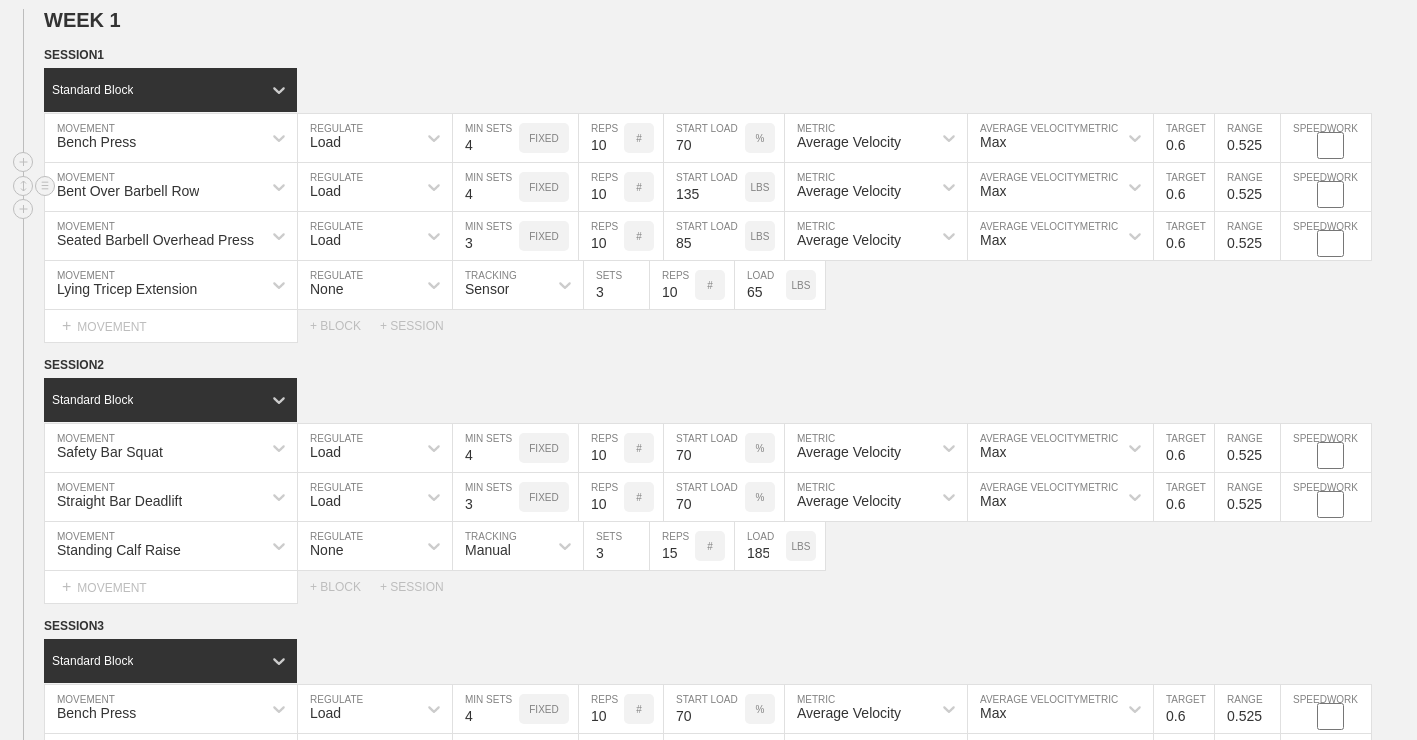 scroll, scrollTop: 200, scrollLeft: 0, axis: vertical 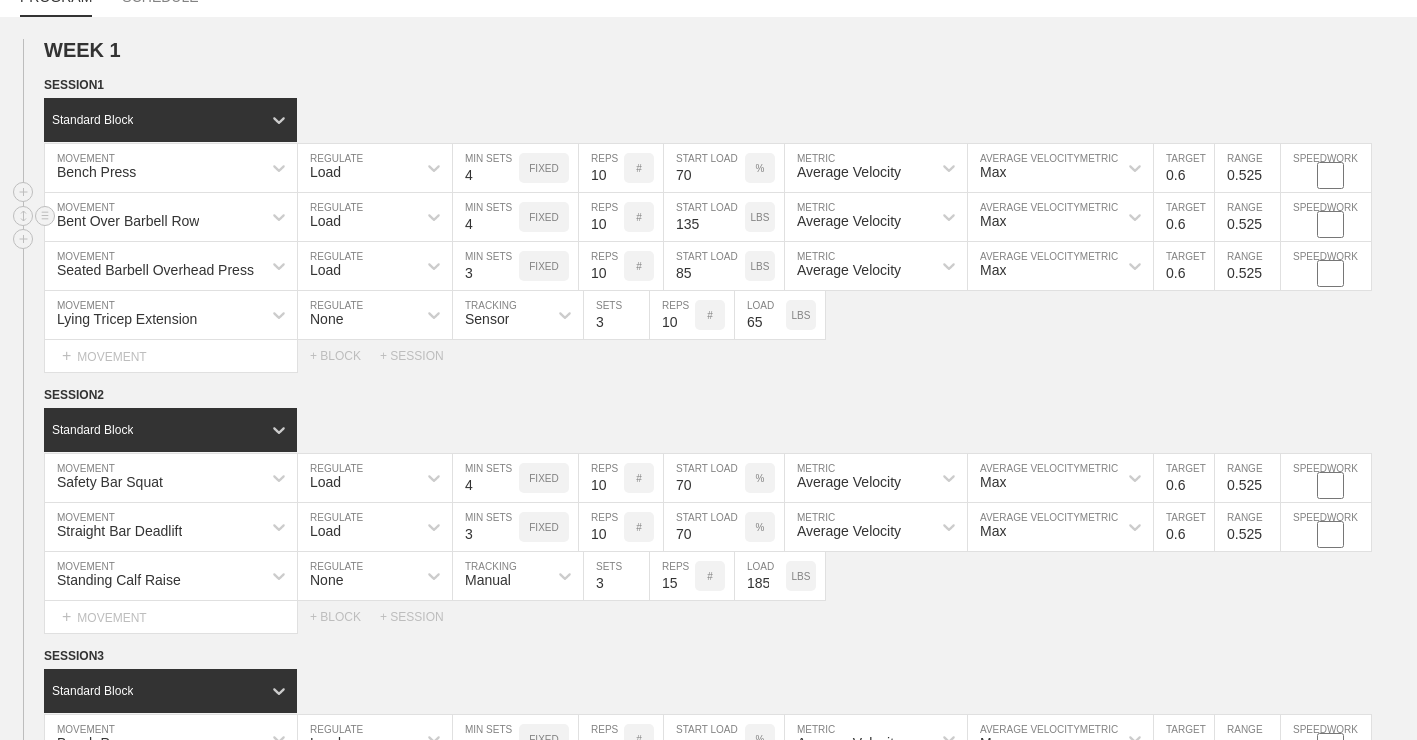 click on "135" at bounding box center (704, 217) 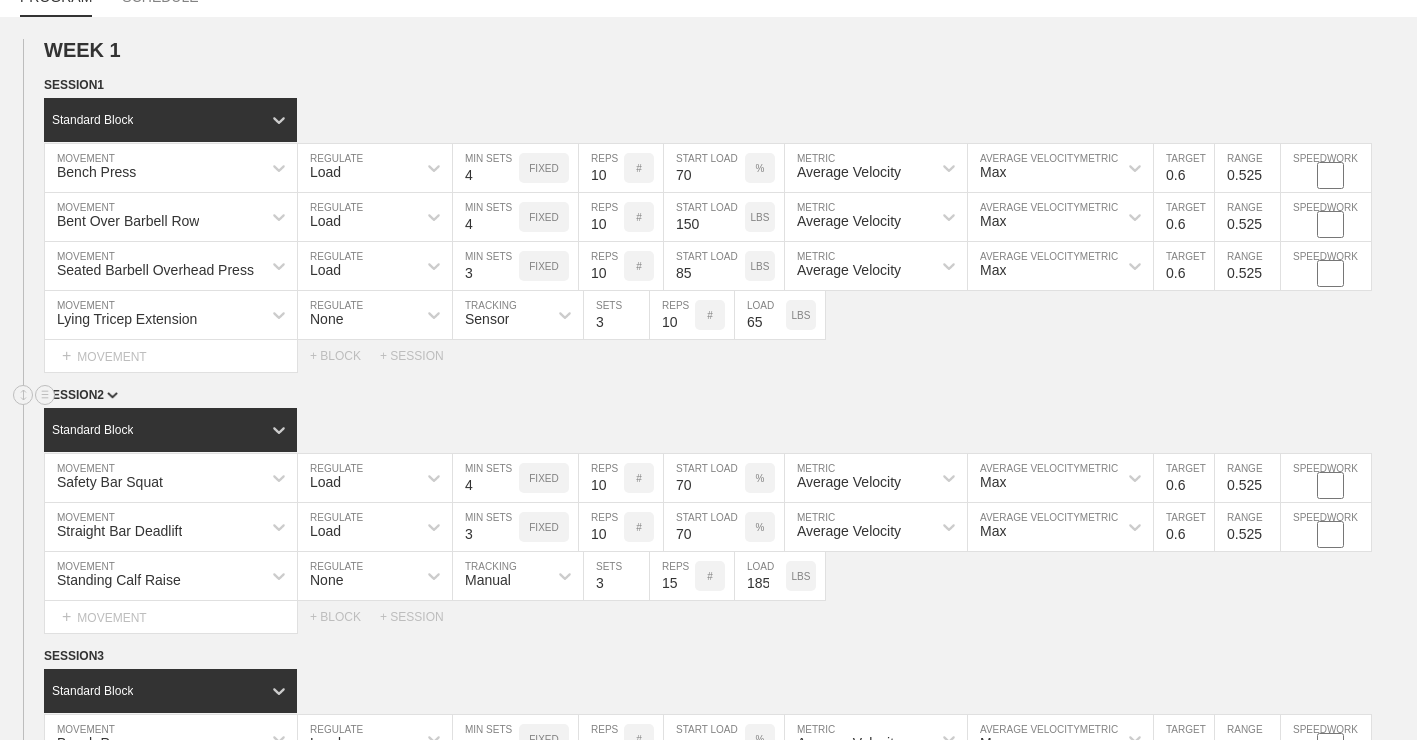 type on "150" 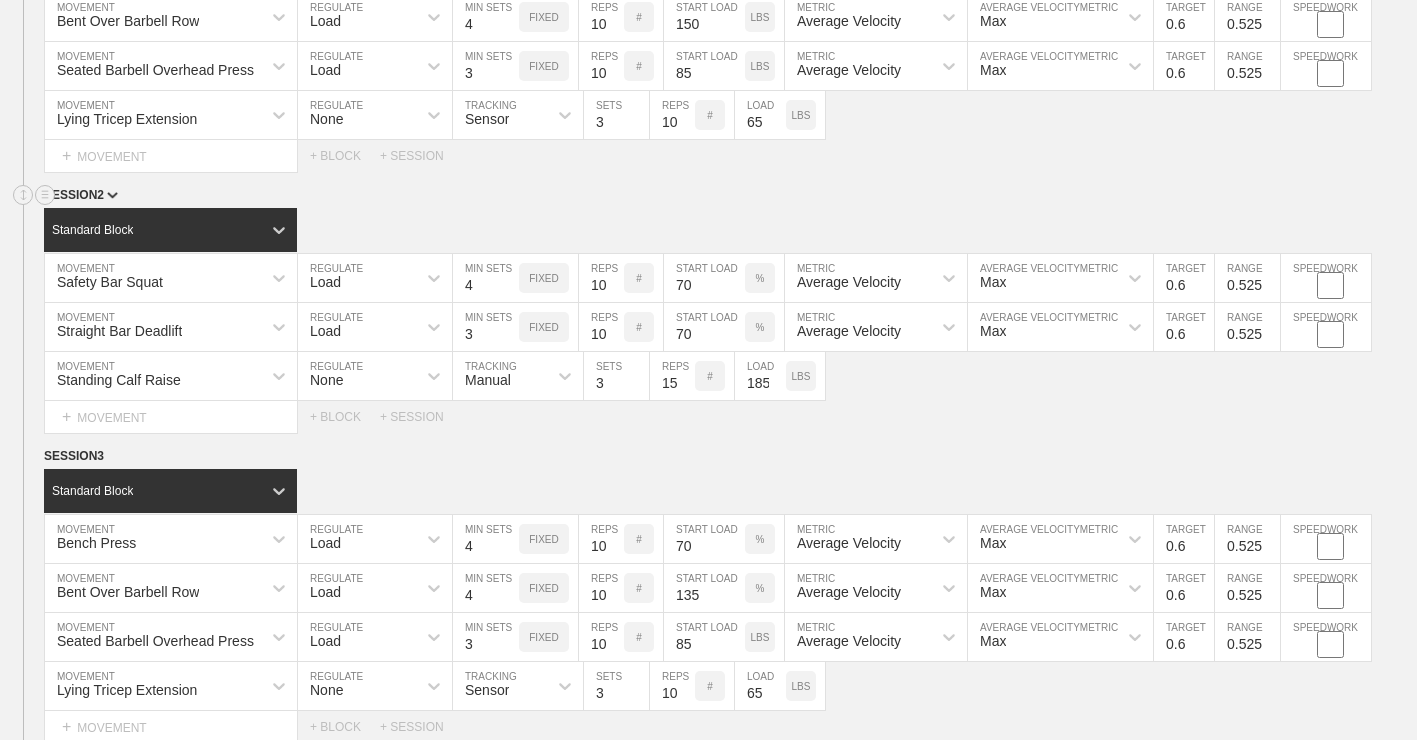 scroll, scrollTop: 500, scrollLeft: 0, axis: vertical 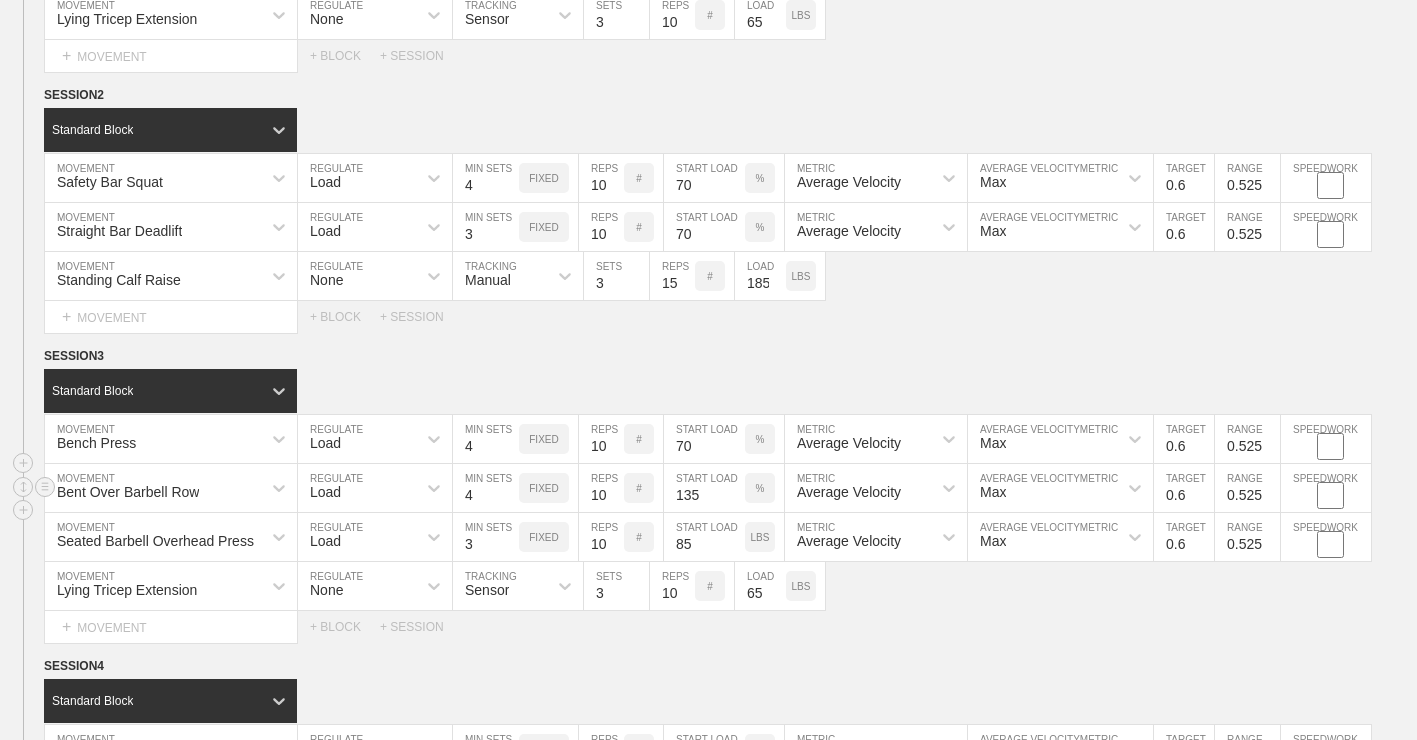 click on "135" at bounding box center [704, 488] 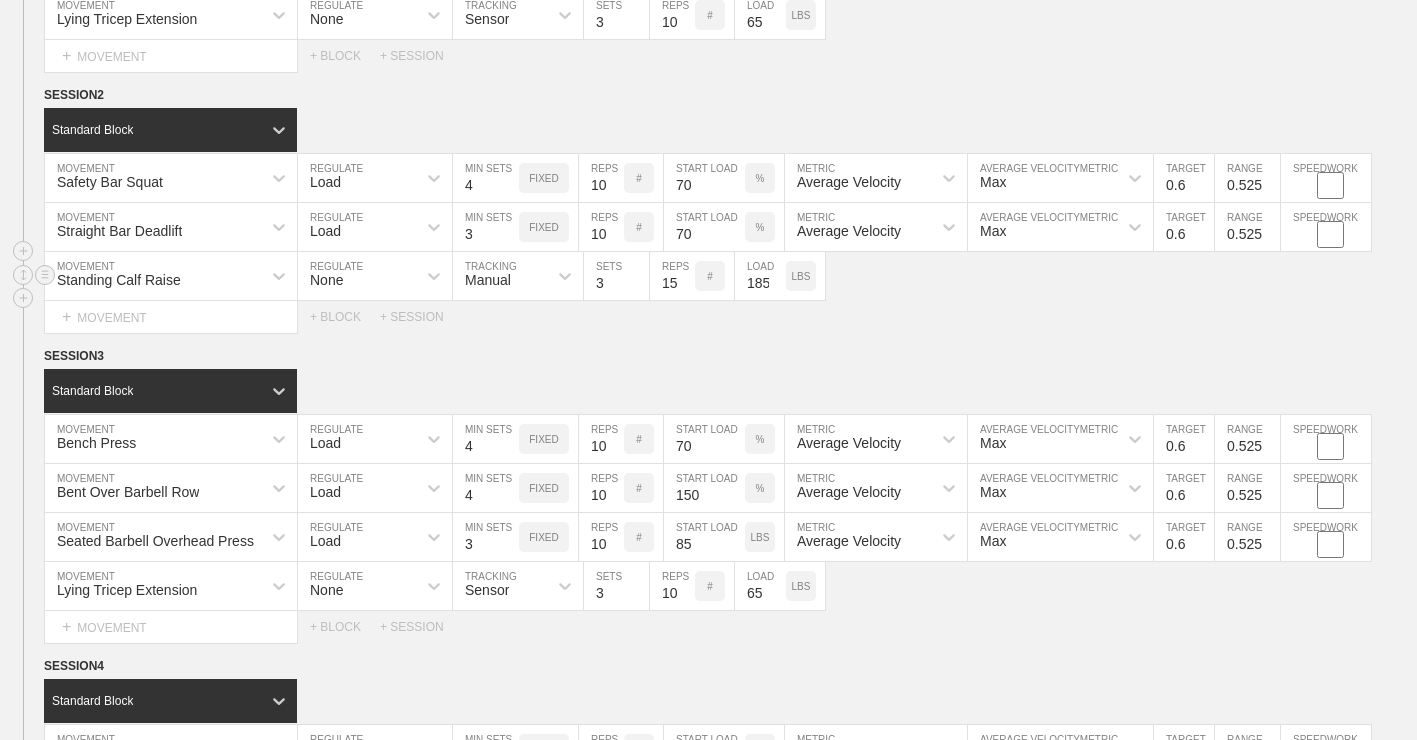 type on "150" 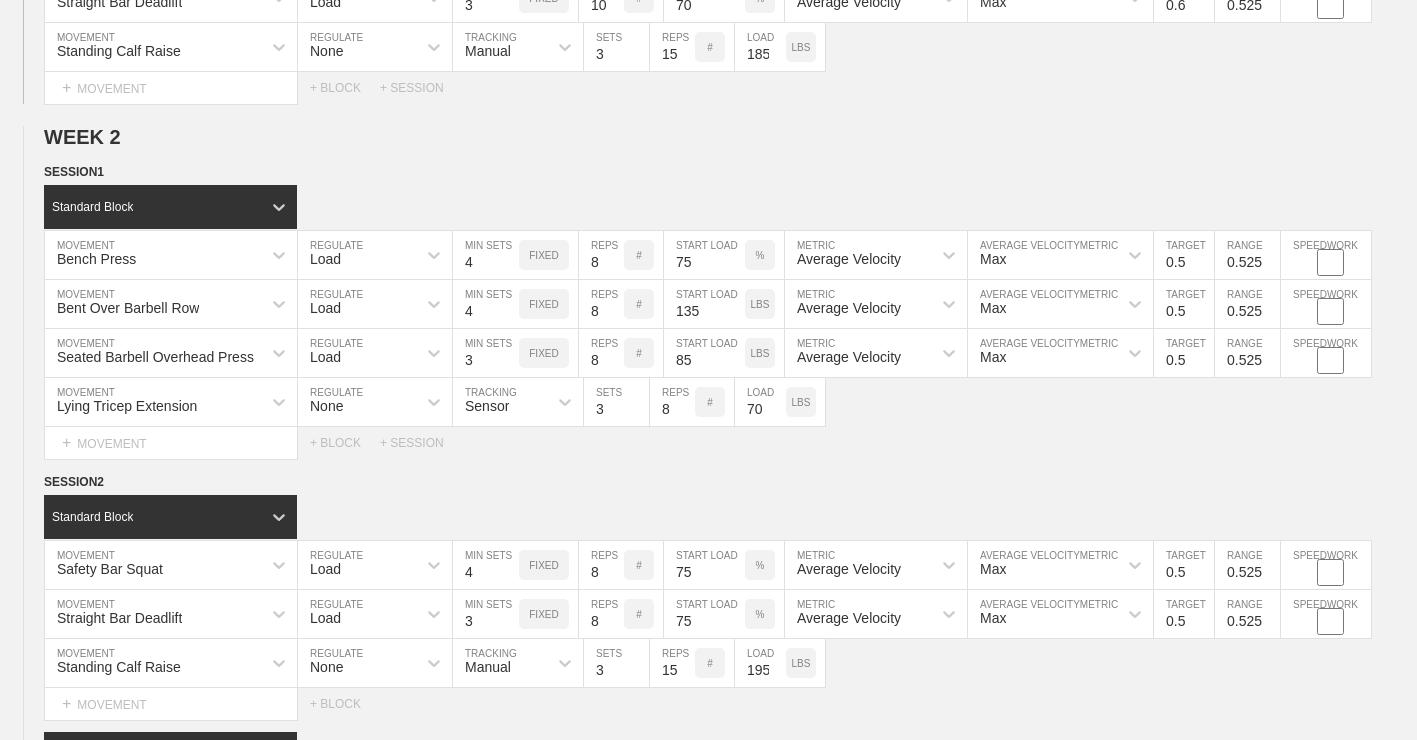 scroll, scrollTop: 1400, scrollLeft: 0, axis: vertical 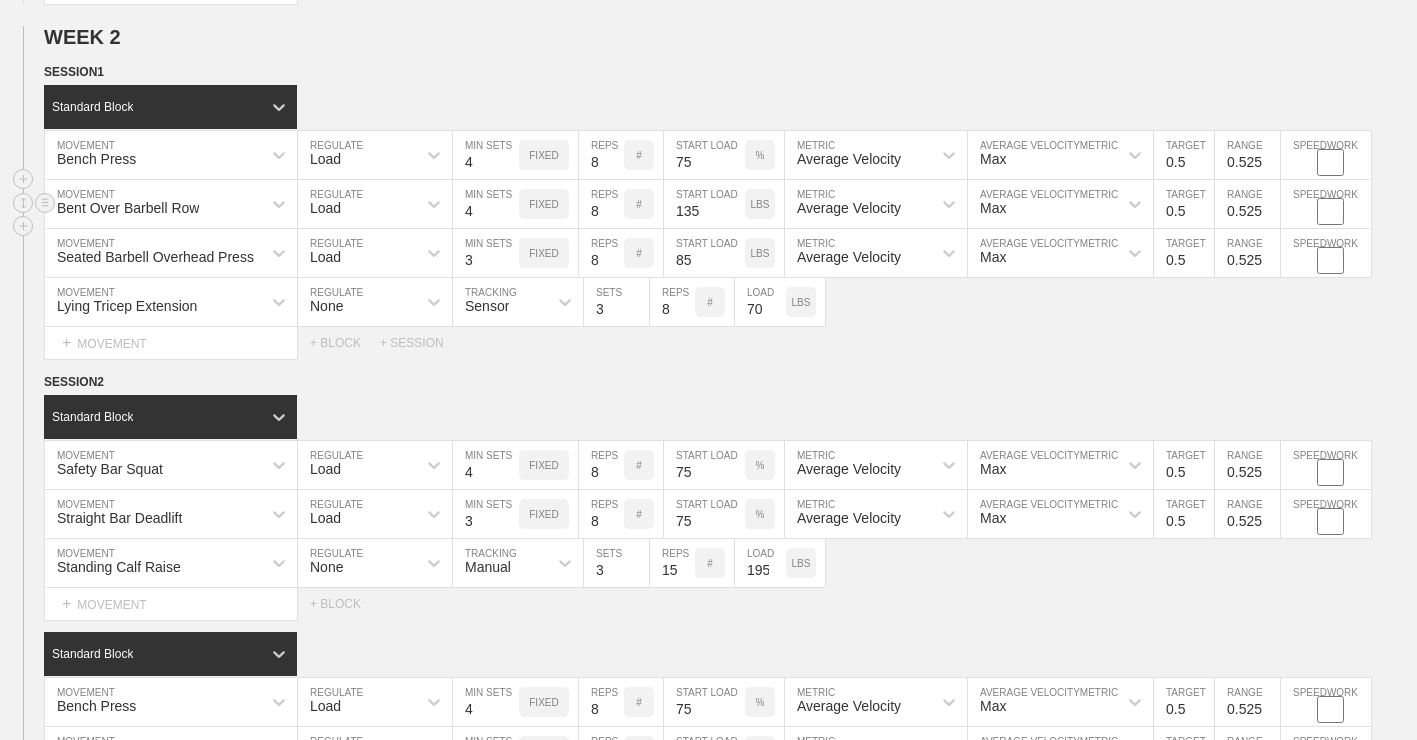 click on "135" at bounding box center [704, 204] 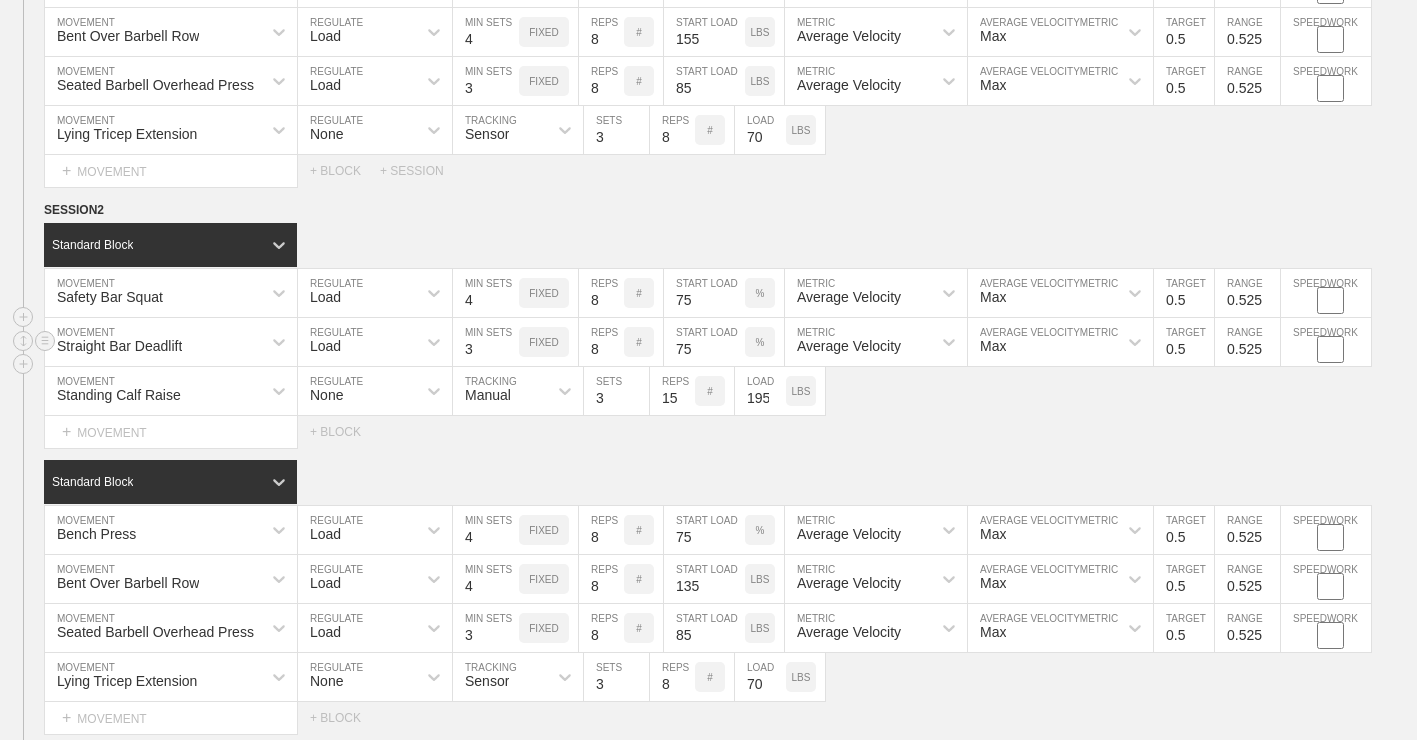 scroll, scrollTop: 1600, scrollLeft: 0, axis: vertical 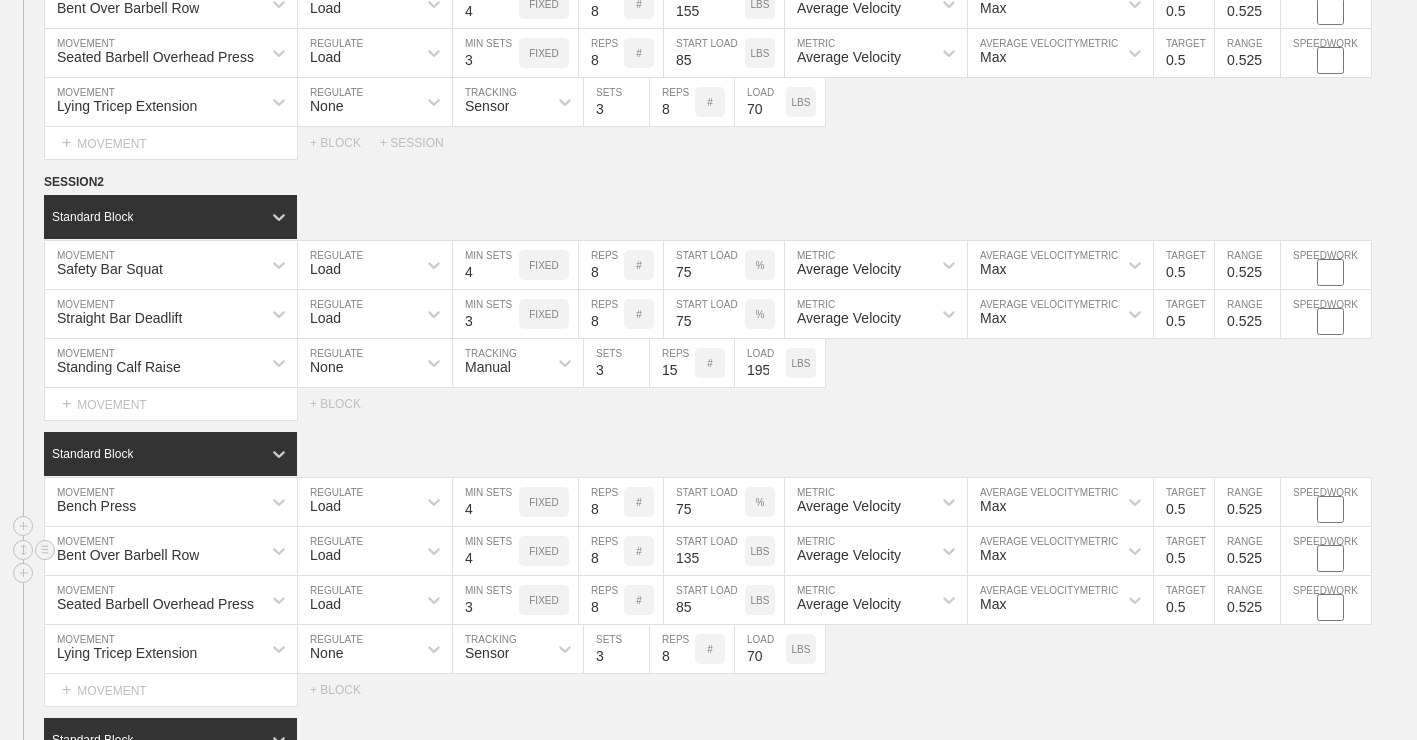 type on "155" 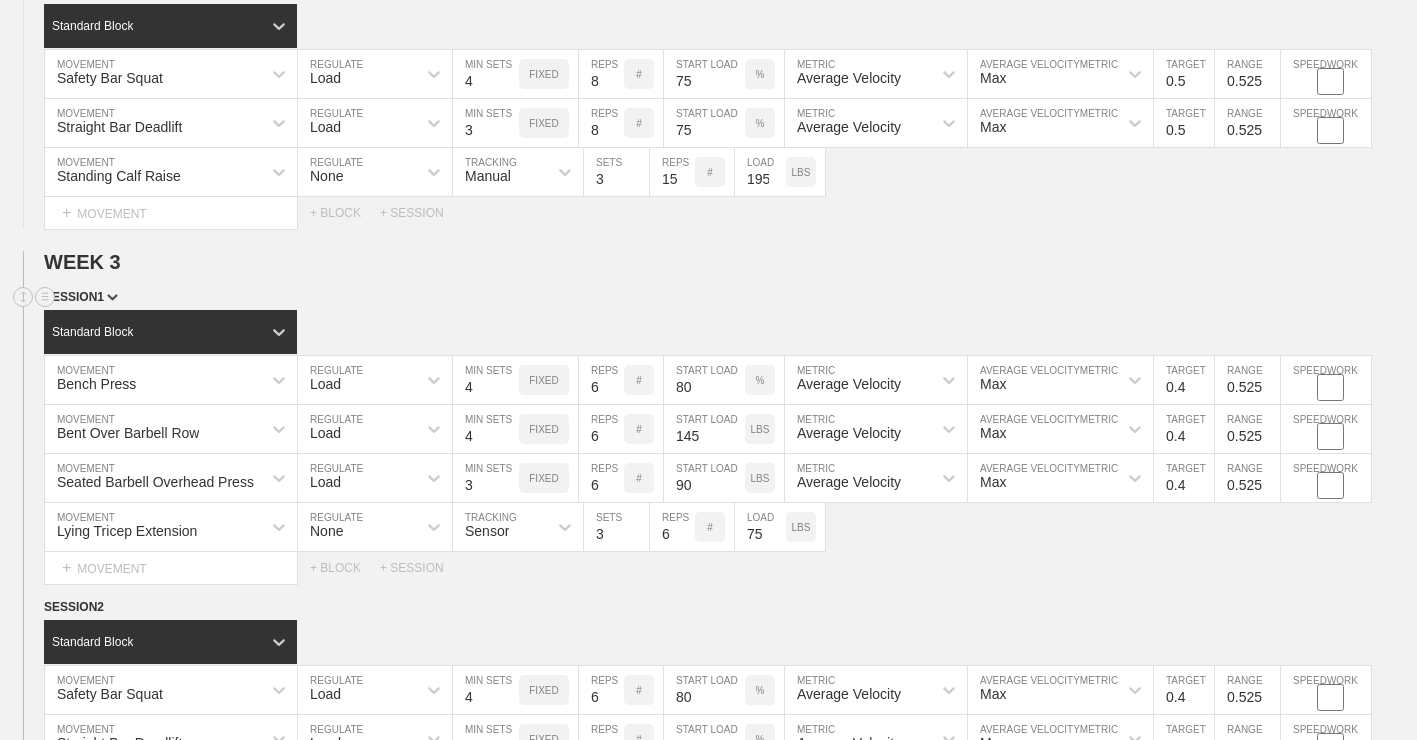scroll, scrollTop: 2400, scrollLeft: 0, axis: vertical 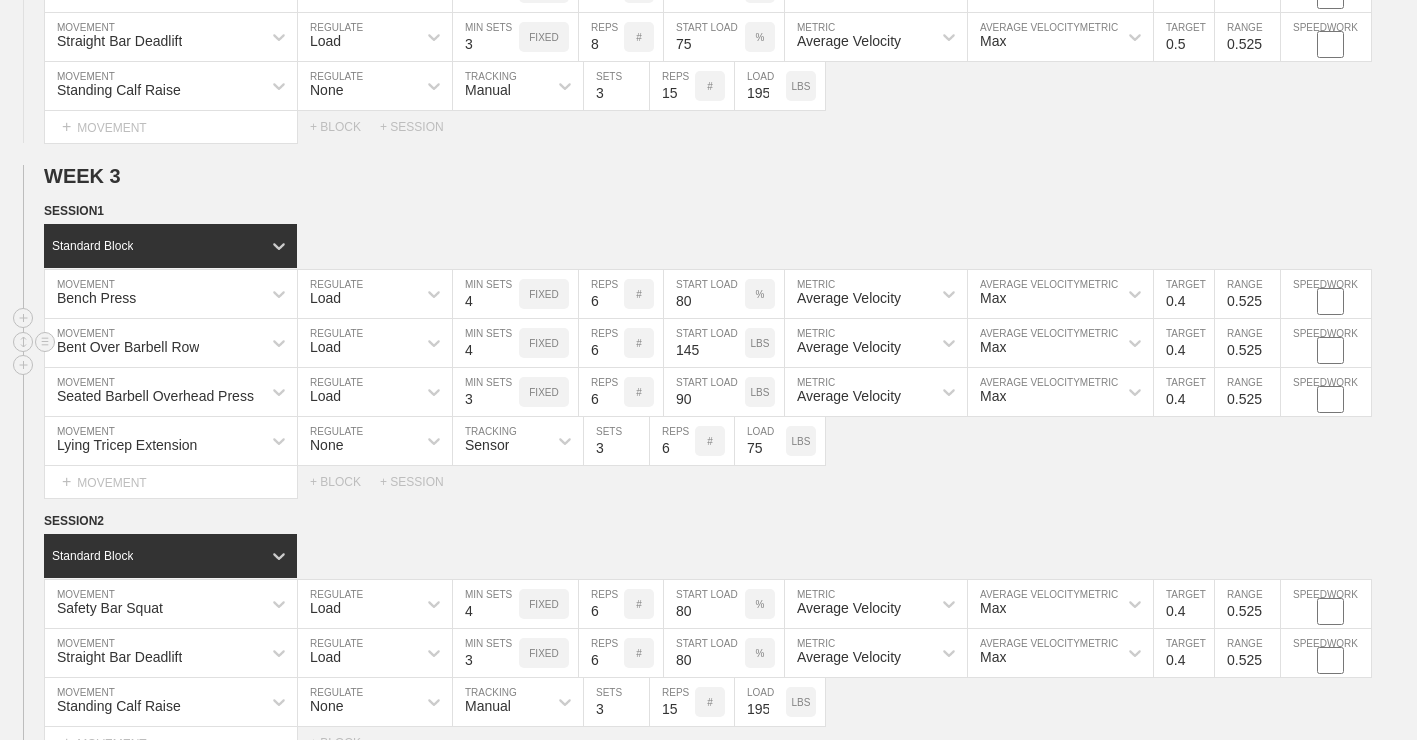 type on "154" 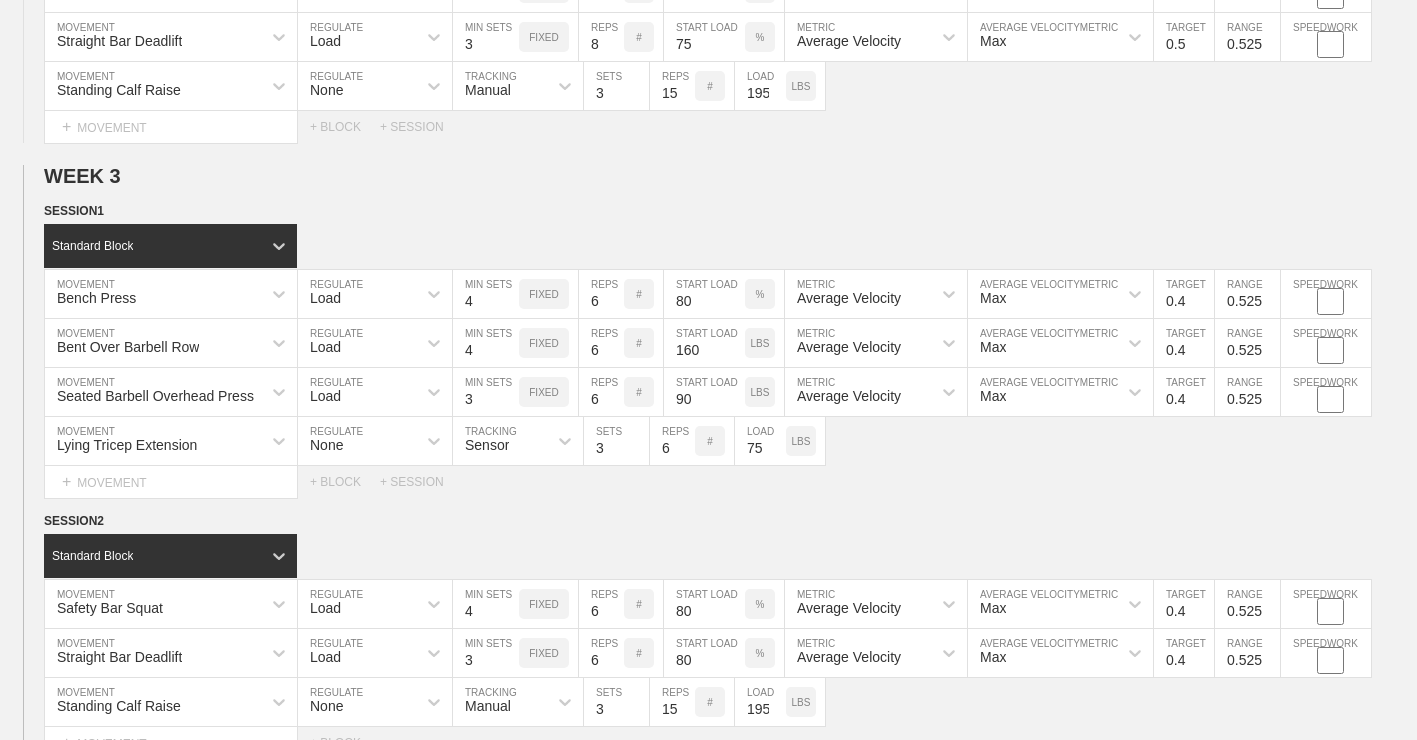 type on "160" 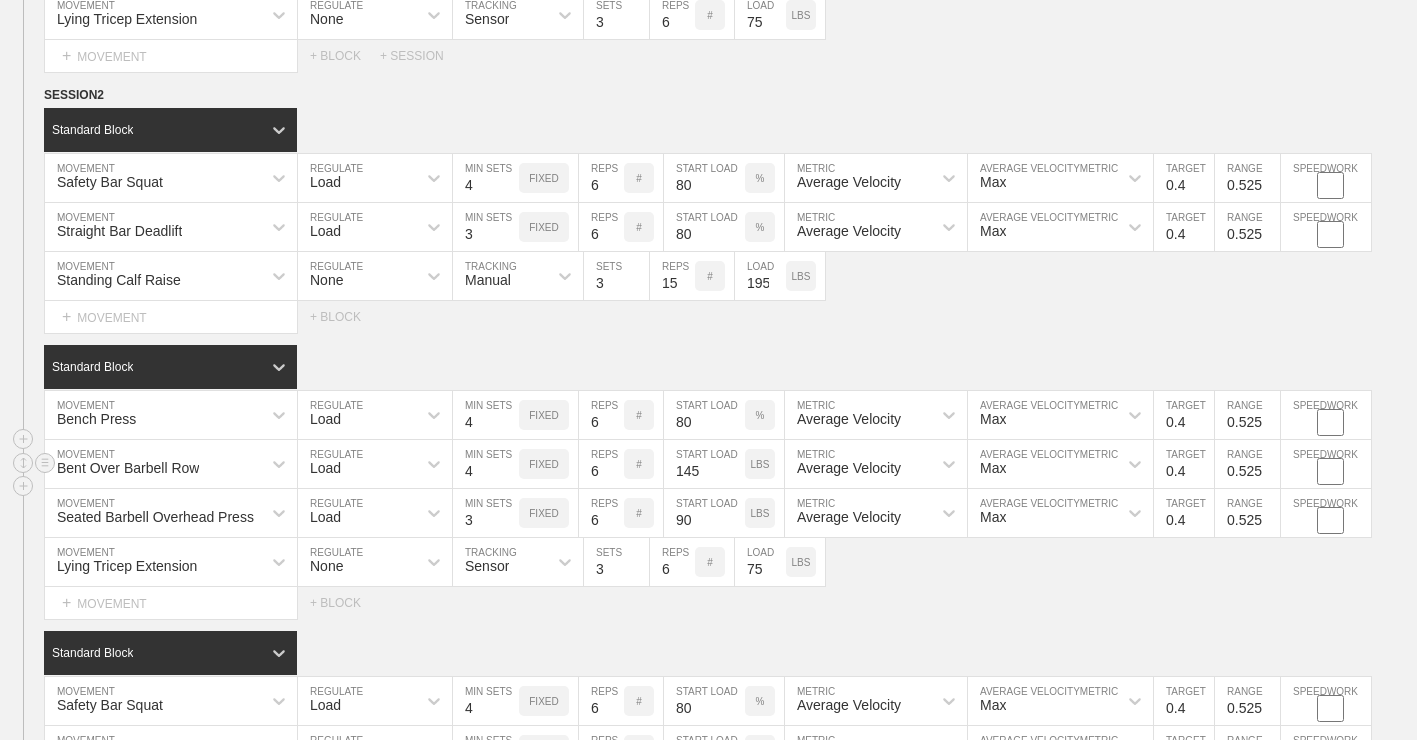 scroll, scrollTop: 2900, scrollLeft: 0, axis: vertical 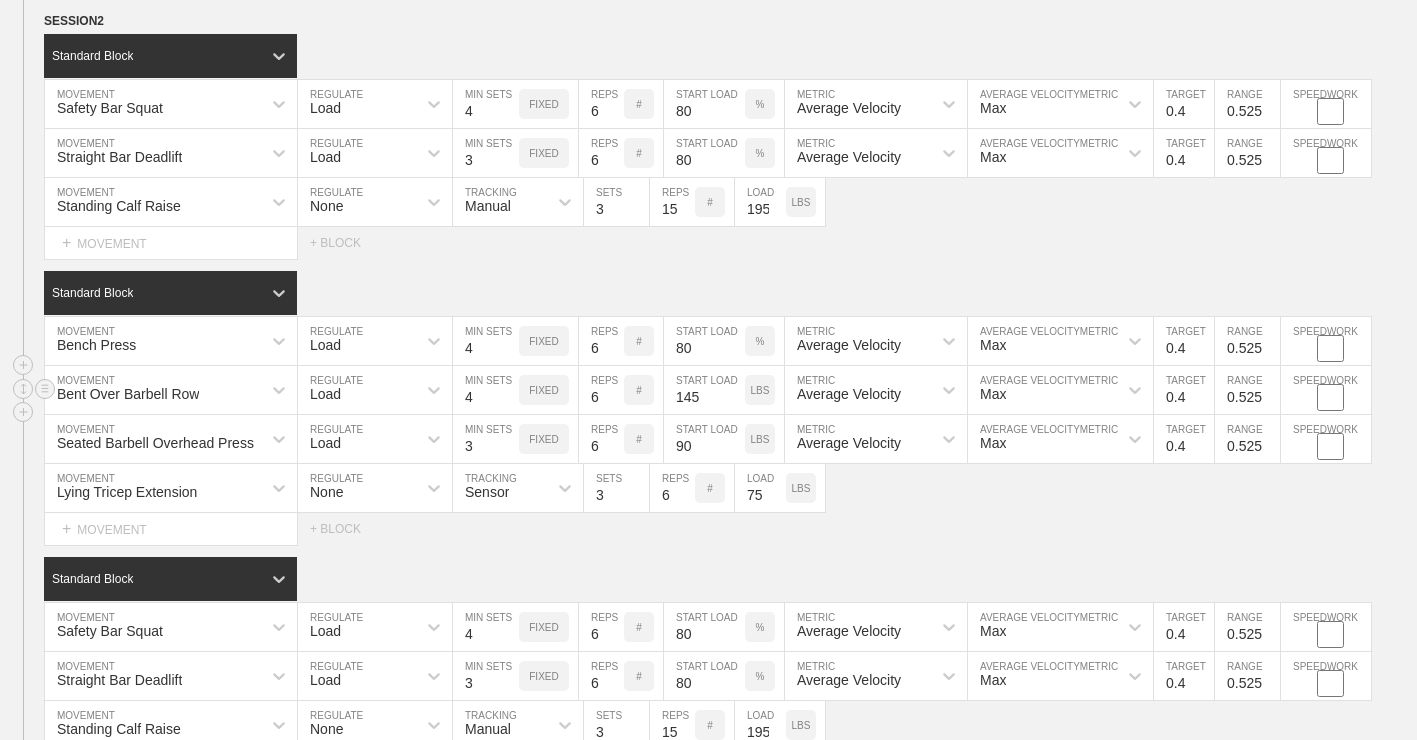 click on "145" at bounding box center (704, 390) 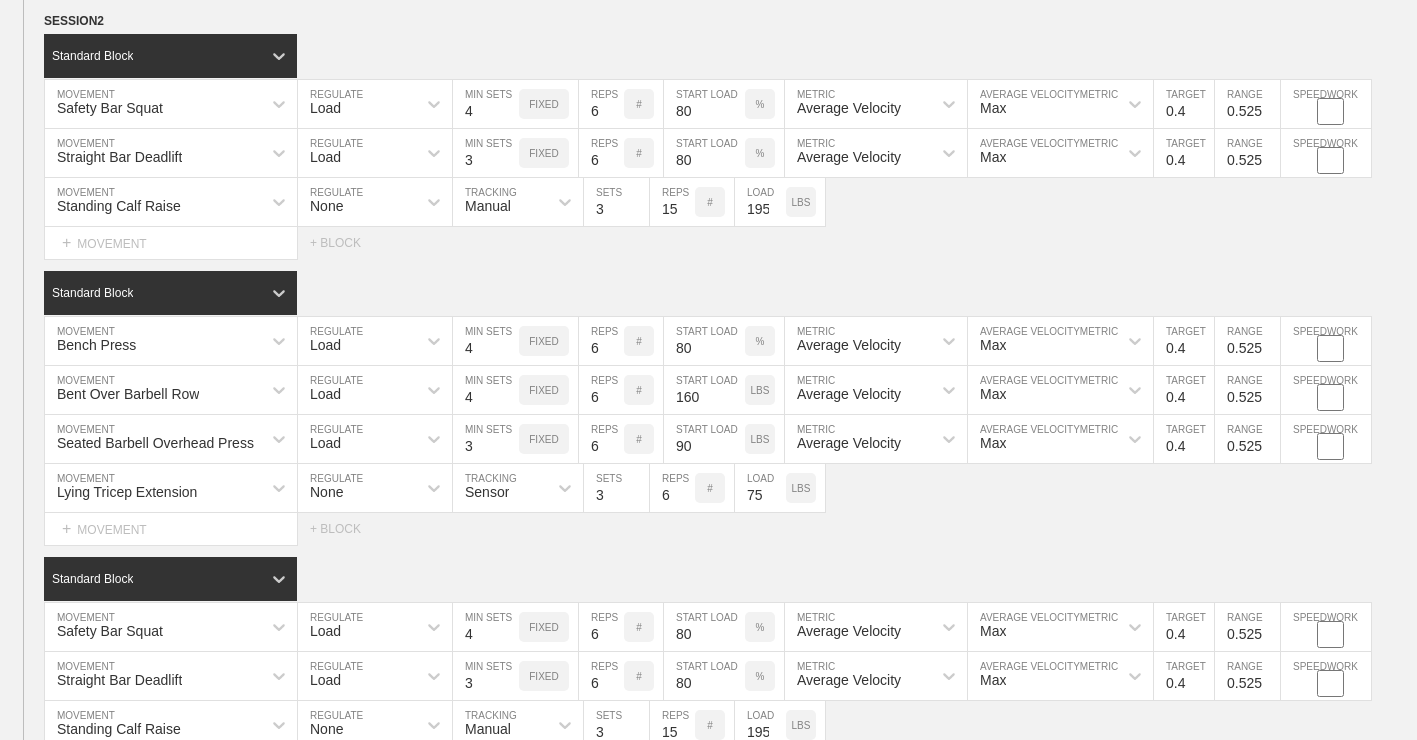 type on "160" 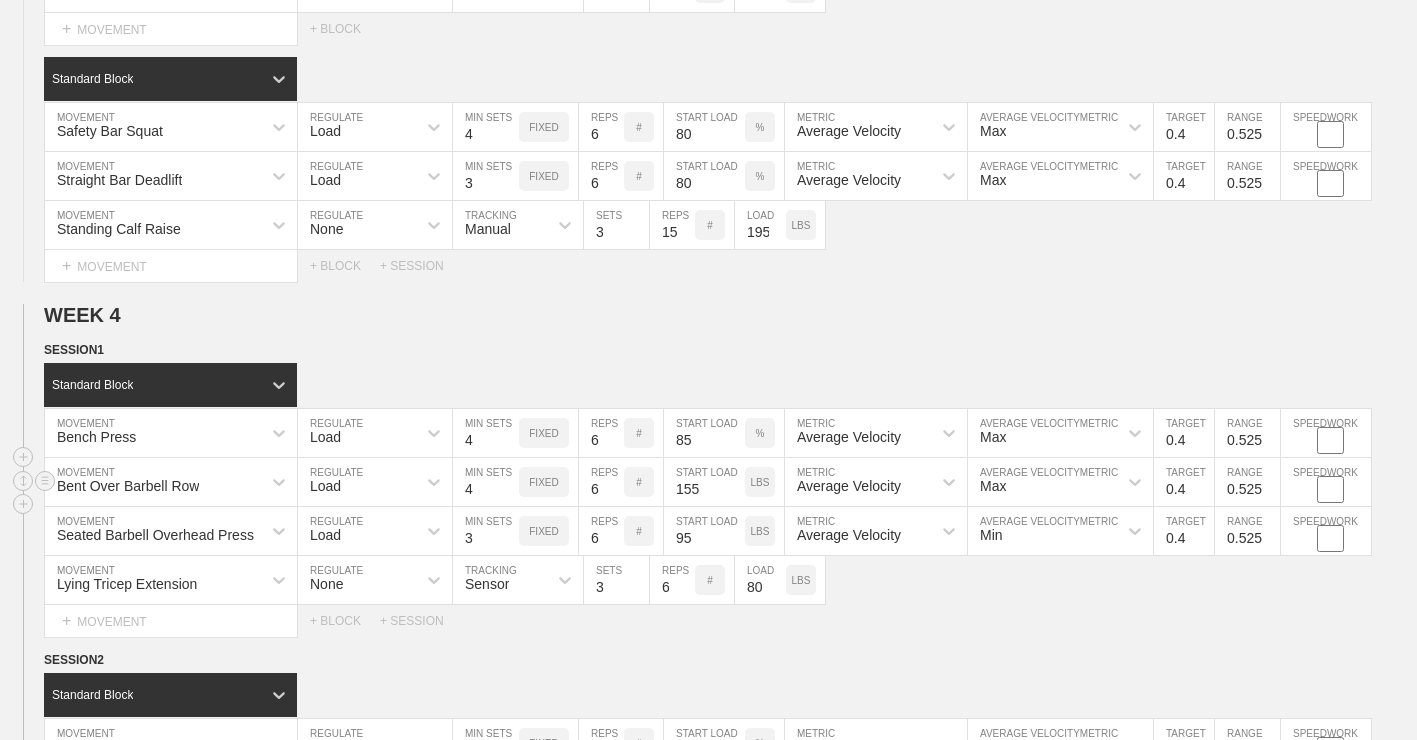 scroll, scrollTop: 3500, scrollLeft: 0, axis: vertical 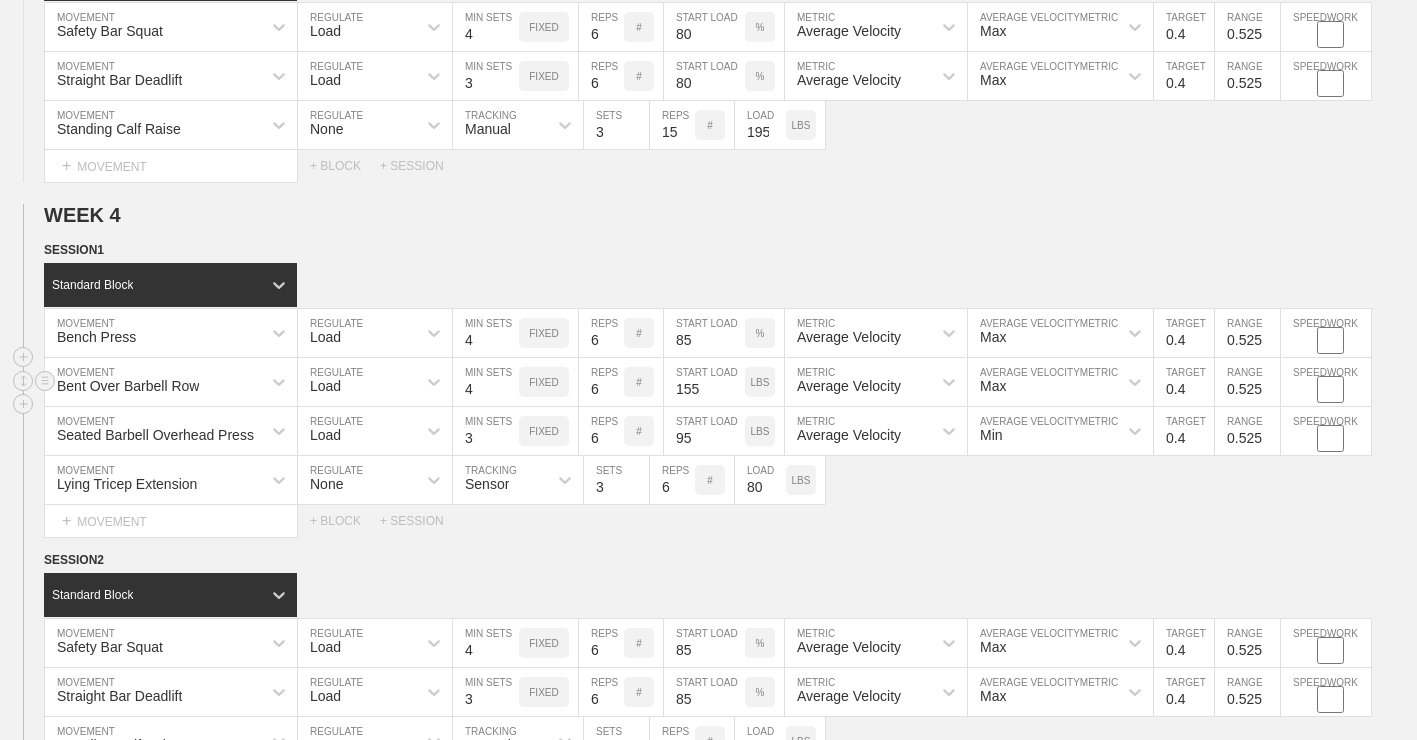 click on "155" at bounding box center (704, 382) 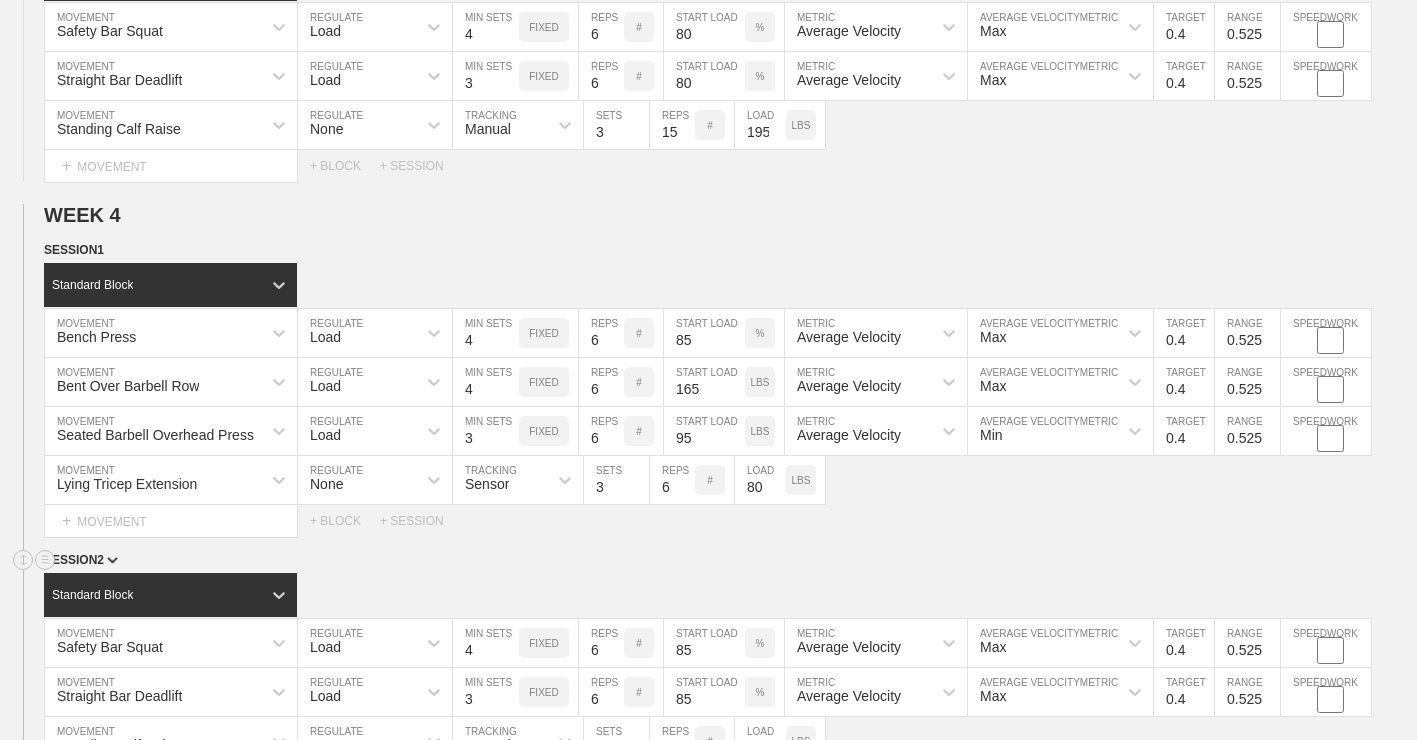type on "165" 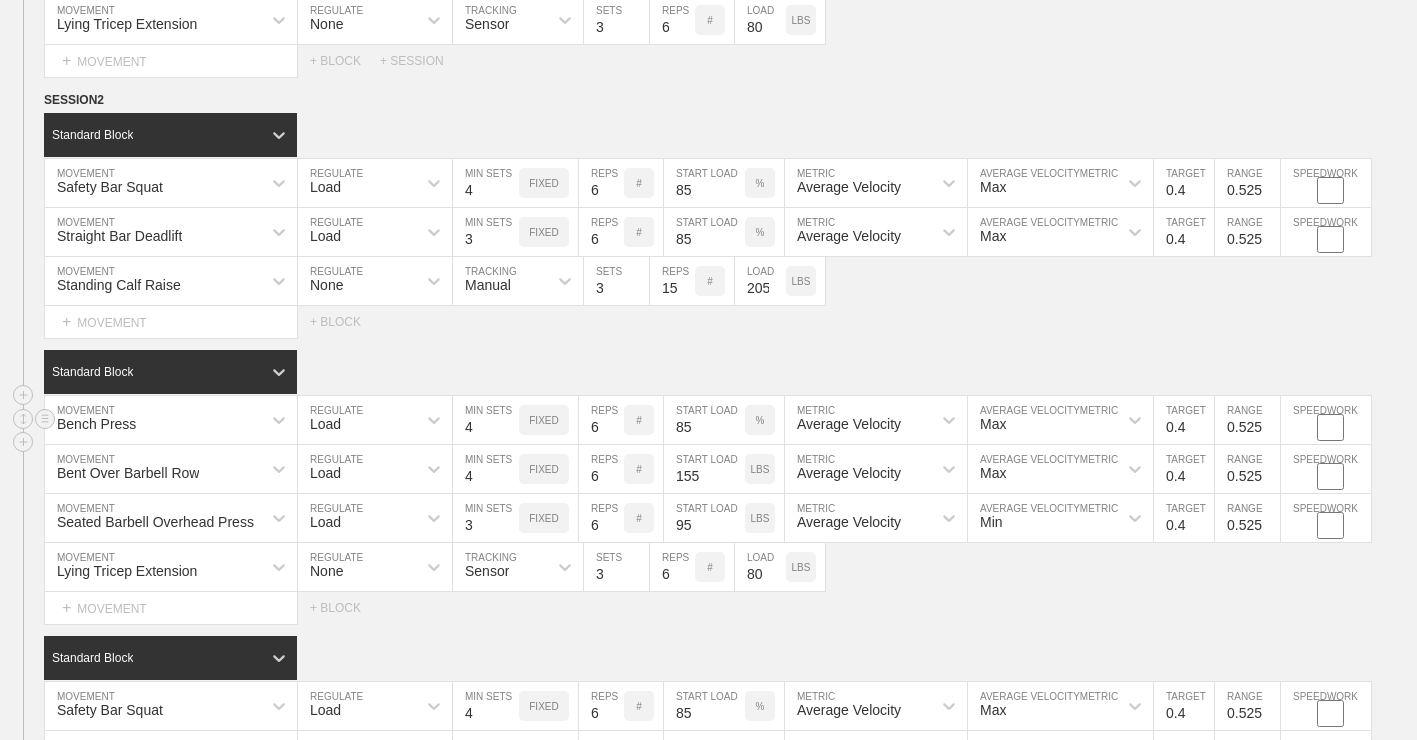 scroll, scrollTop: 4000, scrollLeft: 0, axis: vertical 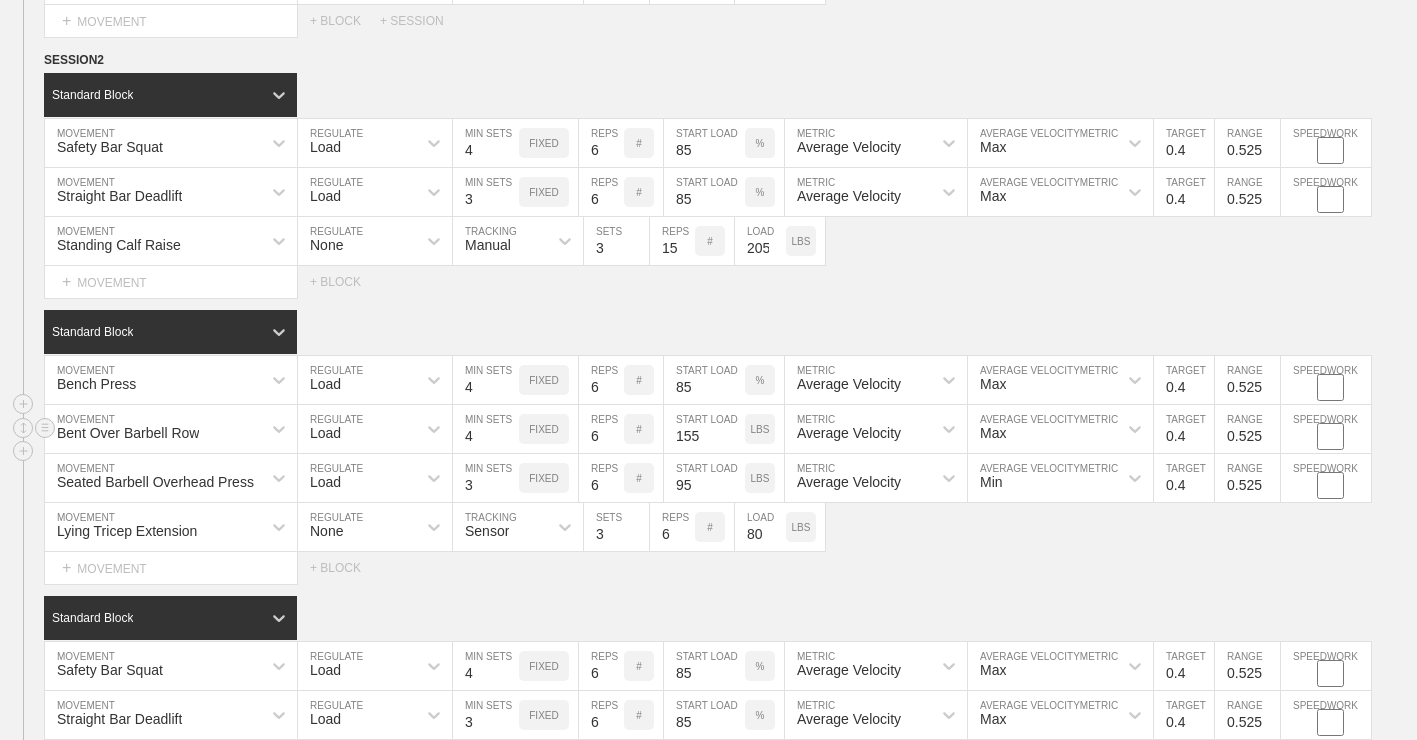 click on "155" at bounding box center (704, 429) 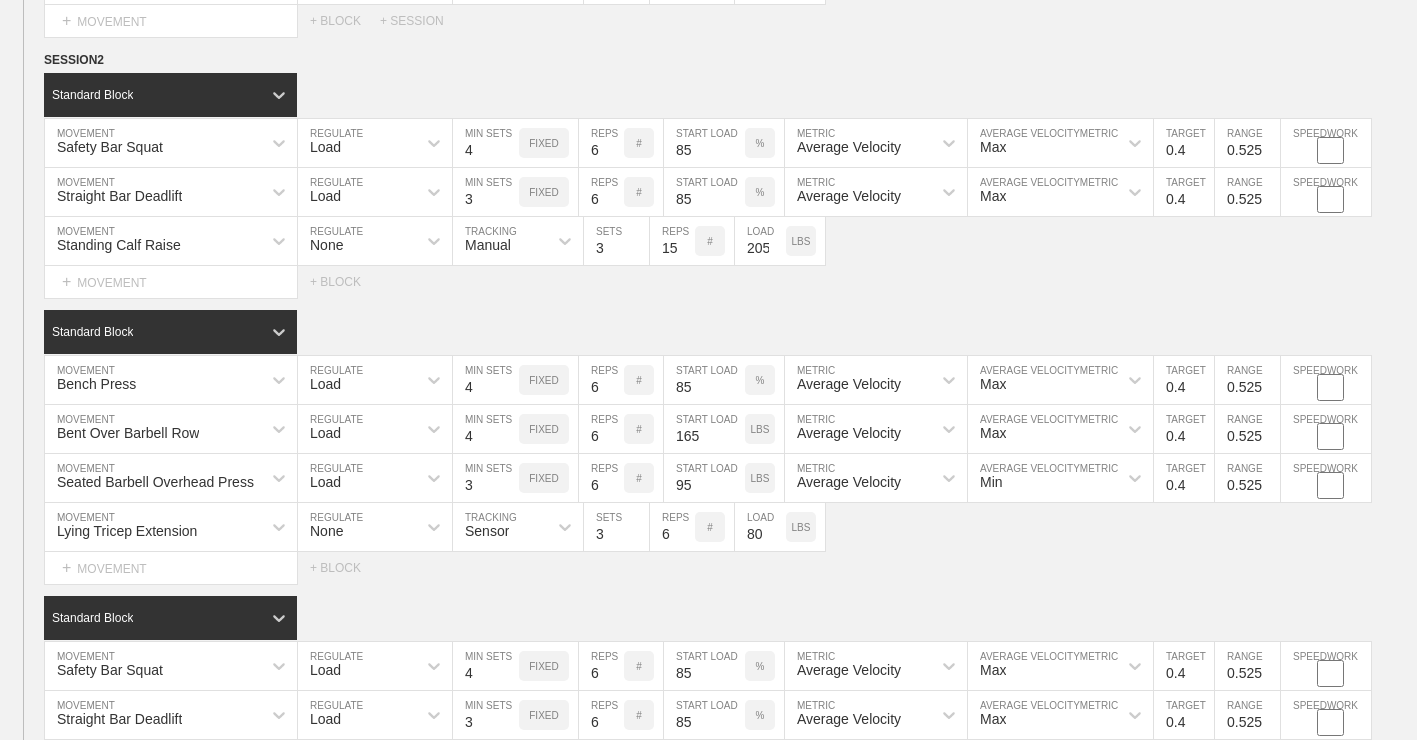 type on "165" 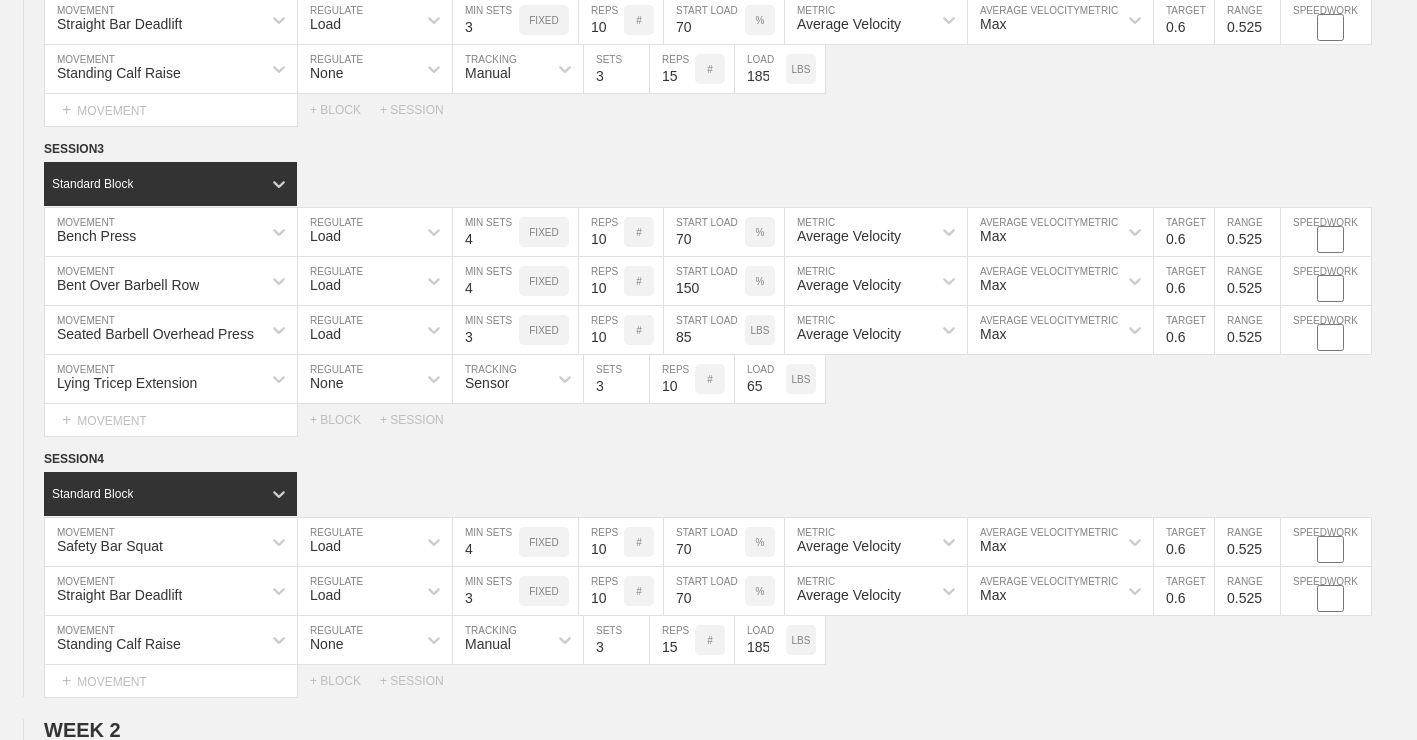 scroll, scrollTop: 700, scrollLeft: 0, axis: vertical 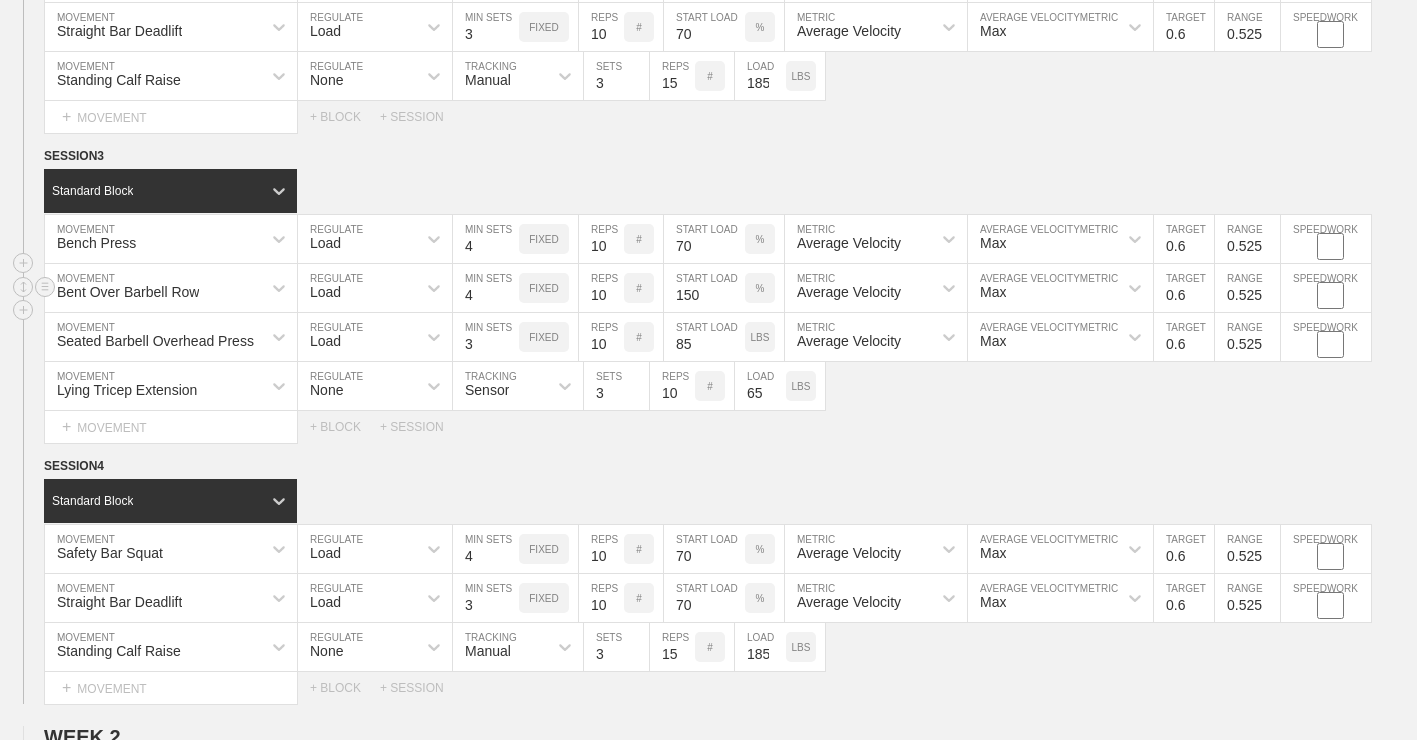 click on "%" at bounding box center [760, 288] 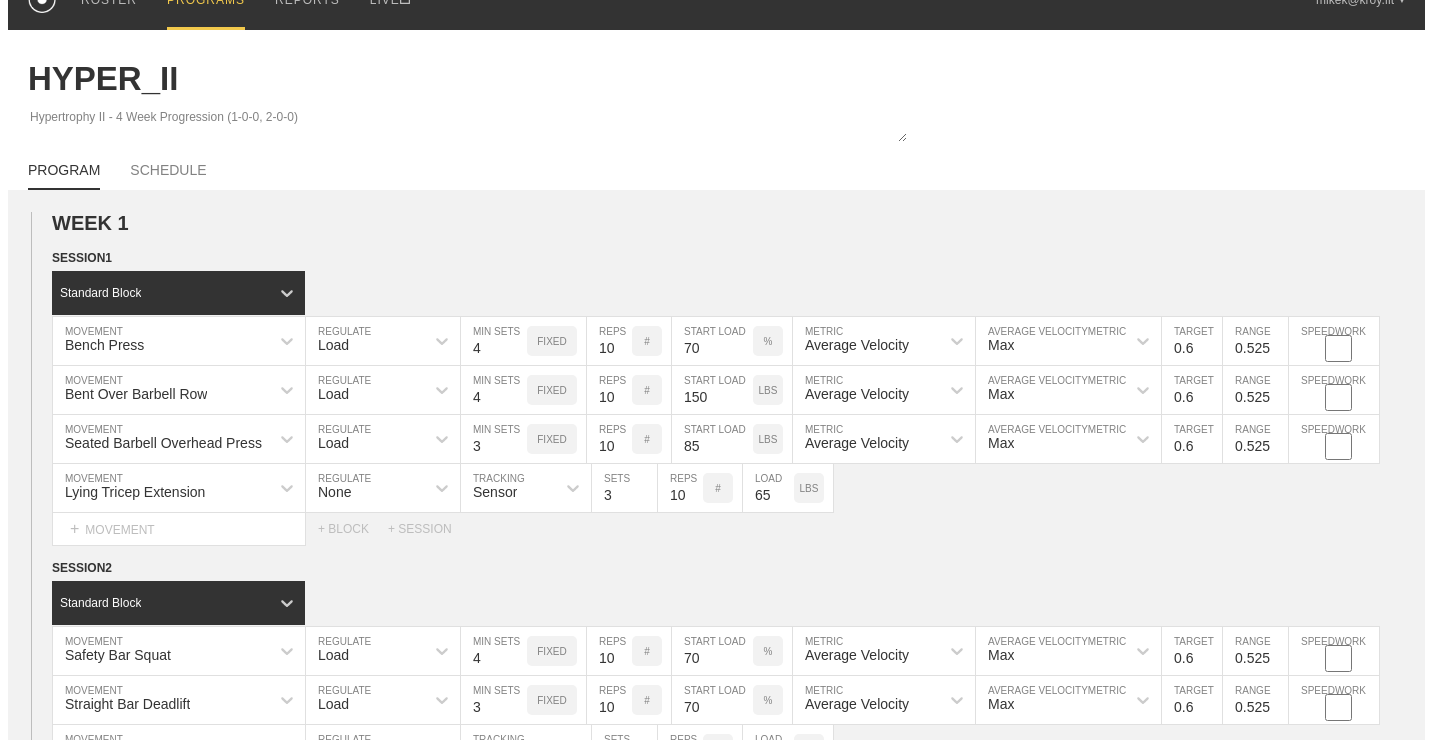 scroll, scrollTop: 0, scrollLeft: 0, axis: both 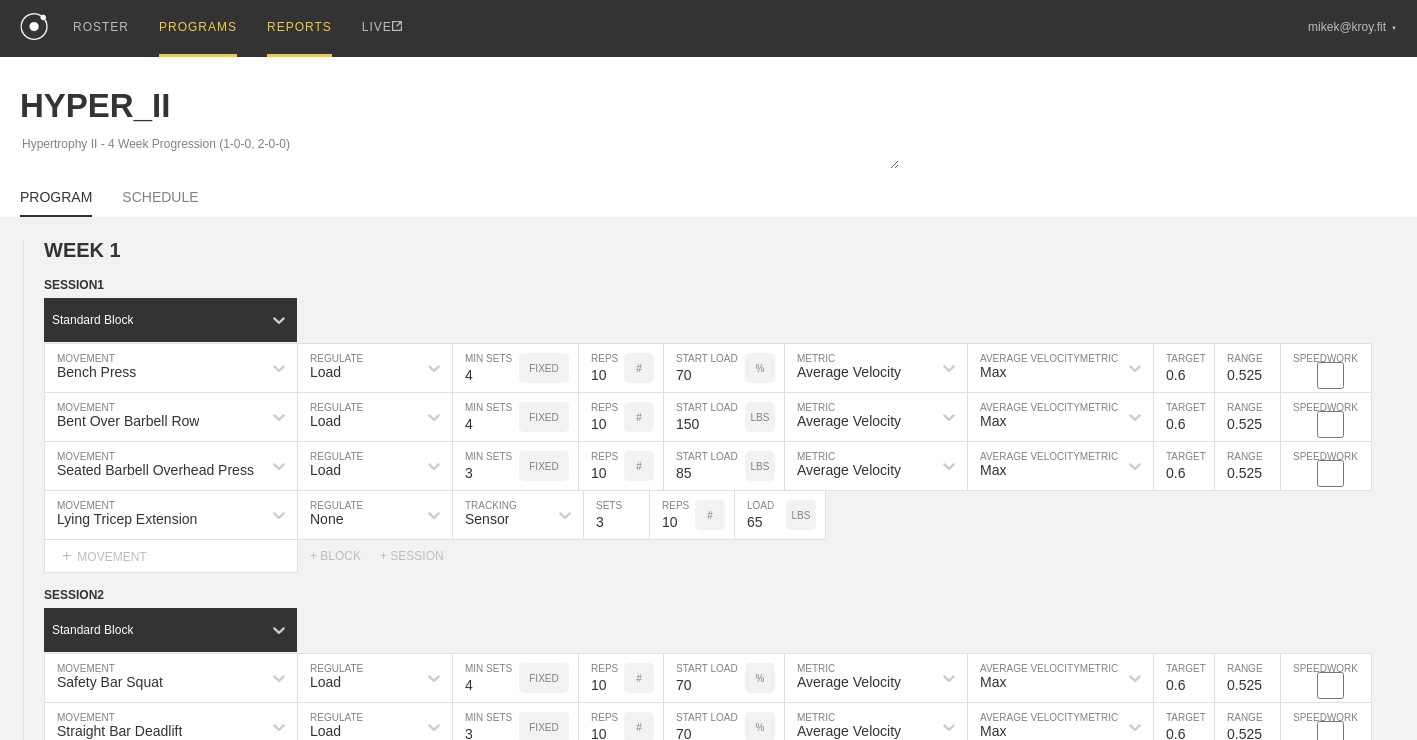click on "REPORTS" at bounding box center (299, 28) 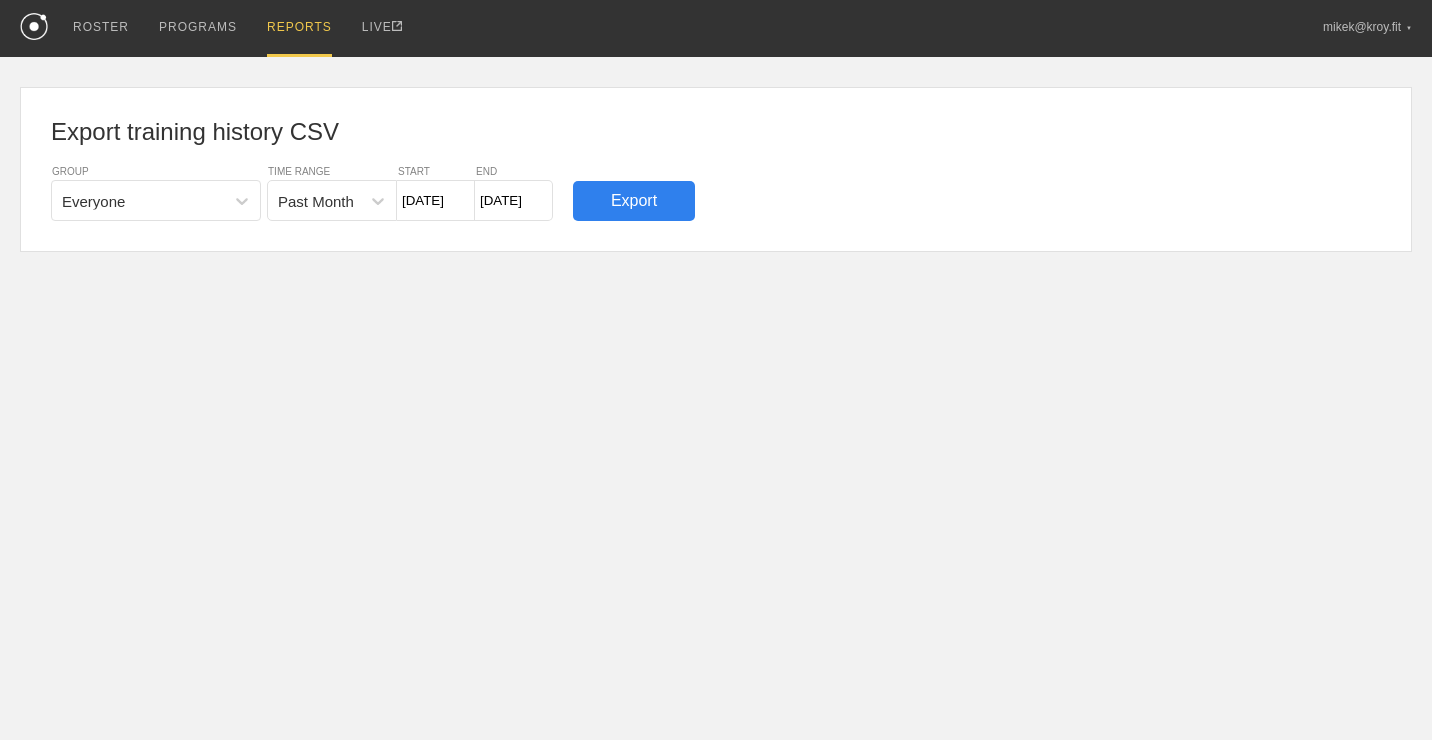 click on "Export" at bounding box center (634, 201) 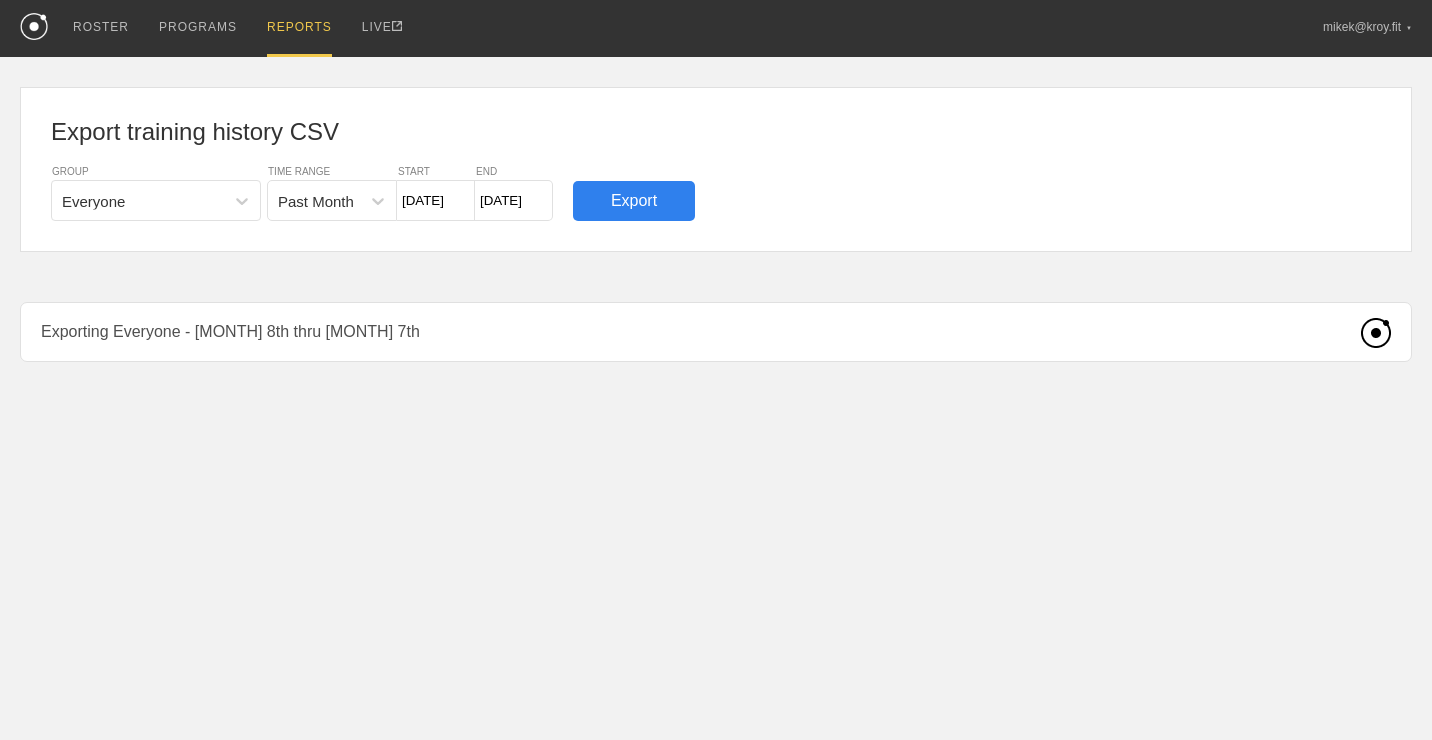 click on "Export training history CSV GROUP Everyone TIME RANGE Past Month START [DATE] END [DATE] Export [EXPORTING] Everyone - [MONTH] 8th thru [MONTH] 7th" at bounding box center (716, 209) 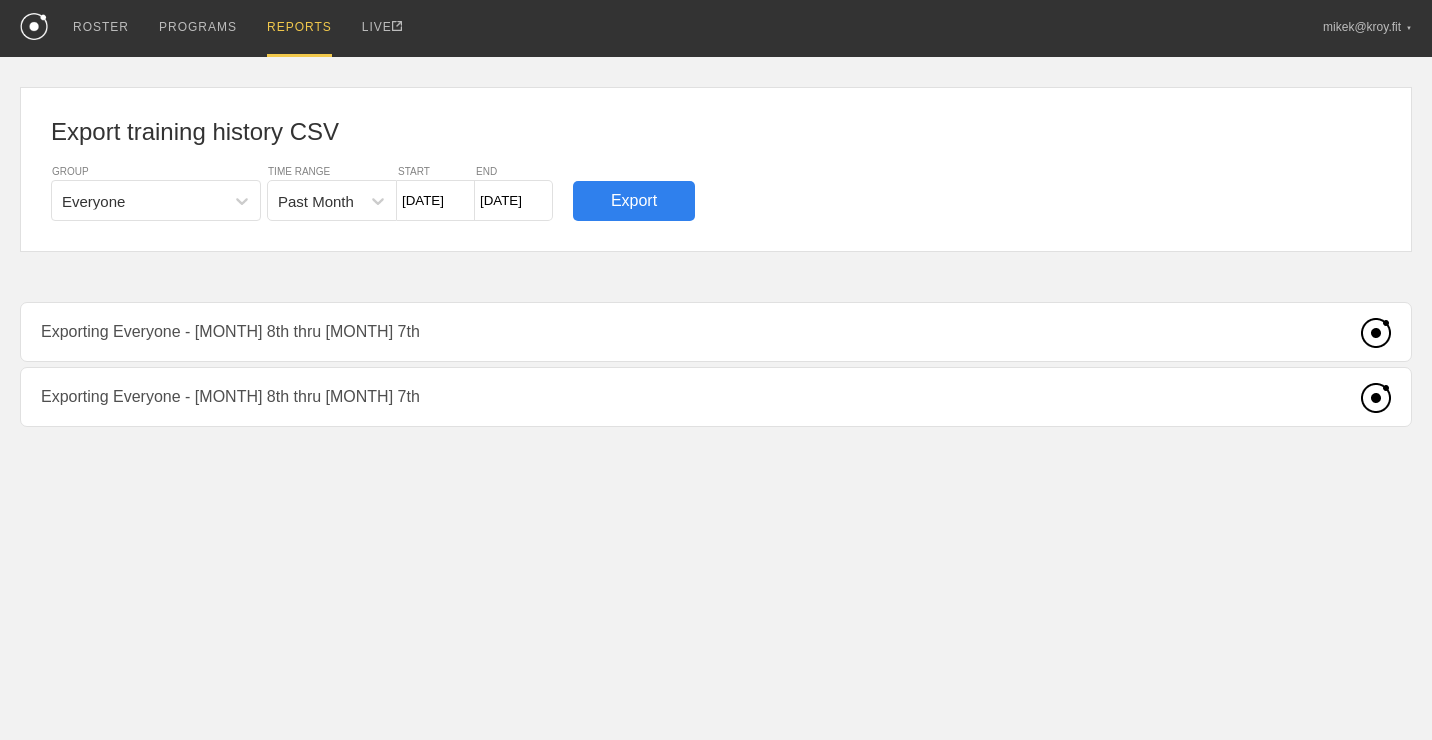 click on "Export training history CSV GROUP Everyone TIME RANGE Past Month START [DATE] END [DATE] Export [EXPORTING] Everyone - [MONTH] 8th thru [MONTH] 7th [EXPORTING] Everyone - [MONTH] 8th thru [MONTH] 7th" at bounding box center [716, 242] 